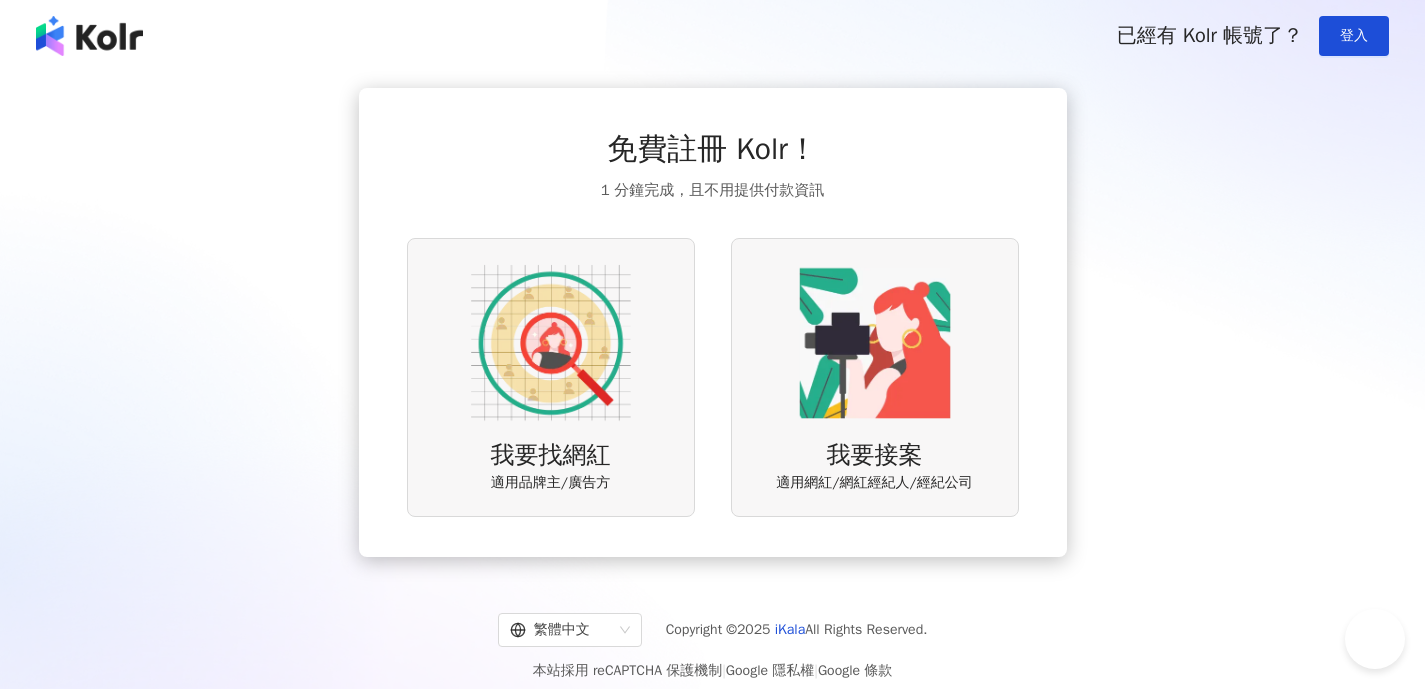 scroll, scrollTop: 0, scrollLeft: 0, axis: both 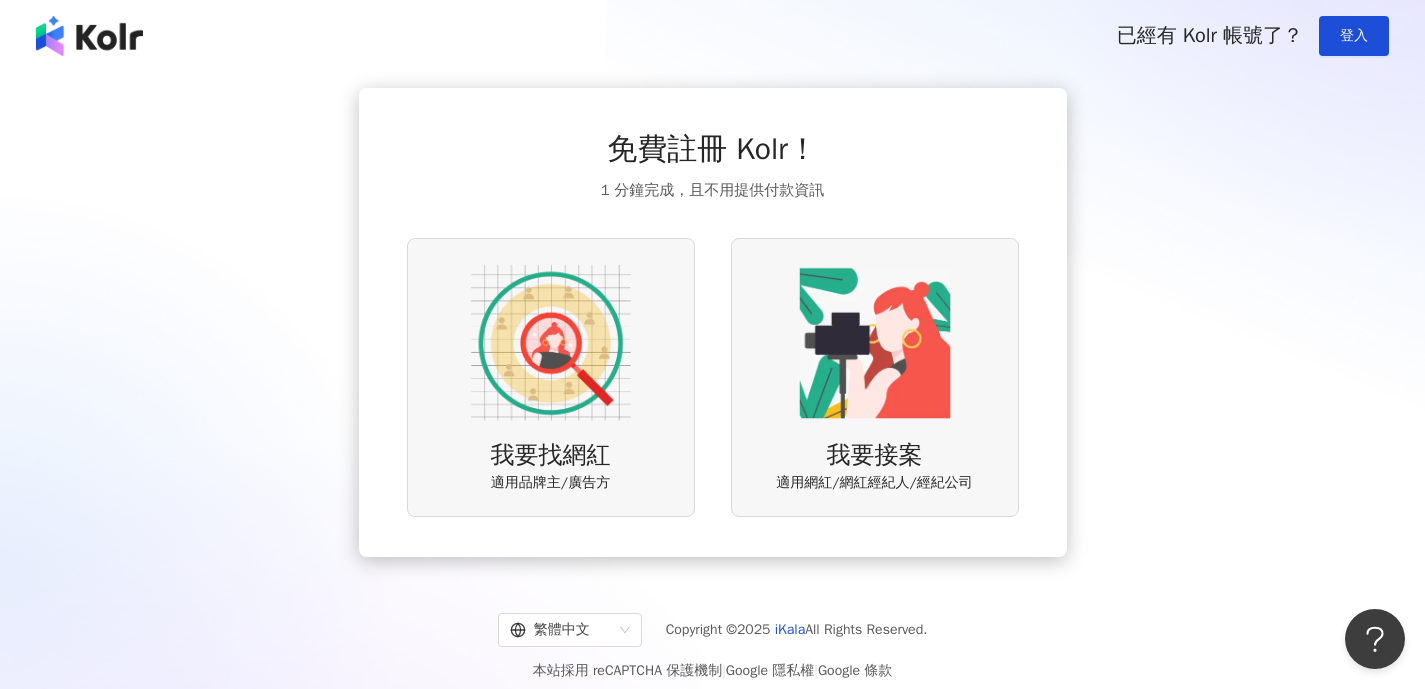 click at bounding box center (551, 343) 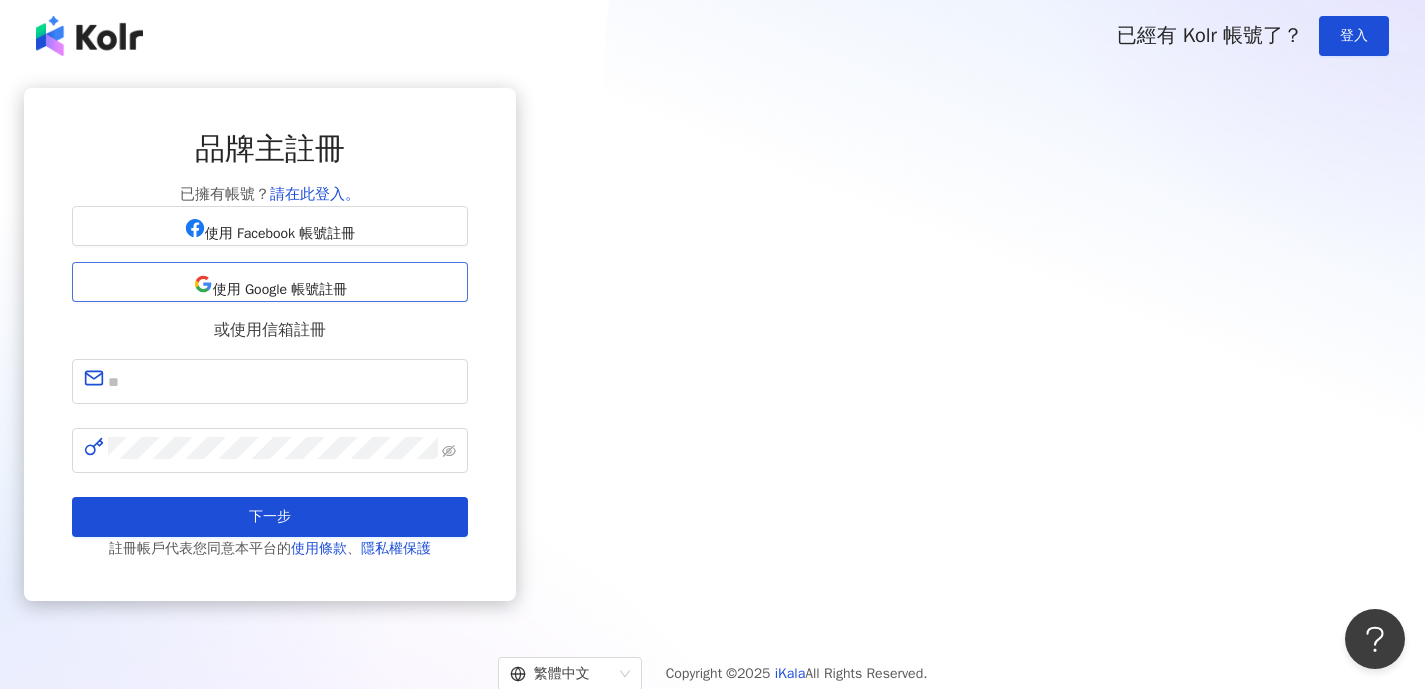 click on "使用 Google 帳號註冊" at bounding box center (280, 290) 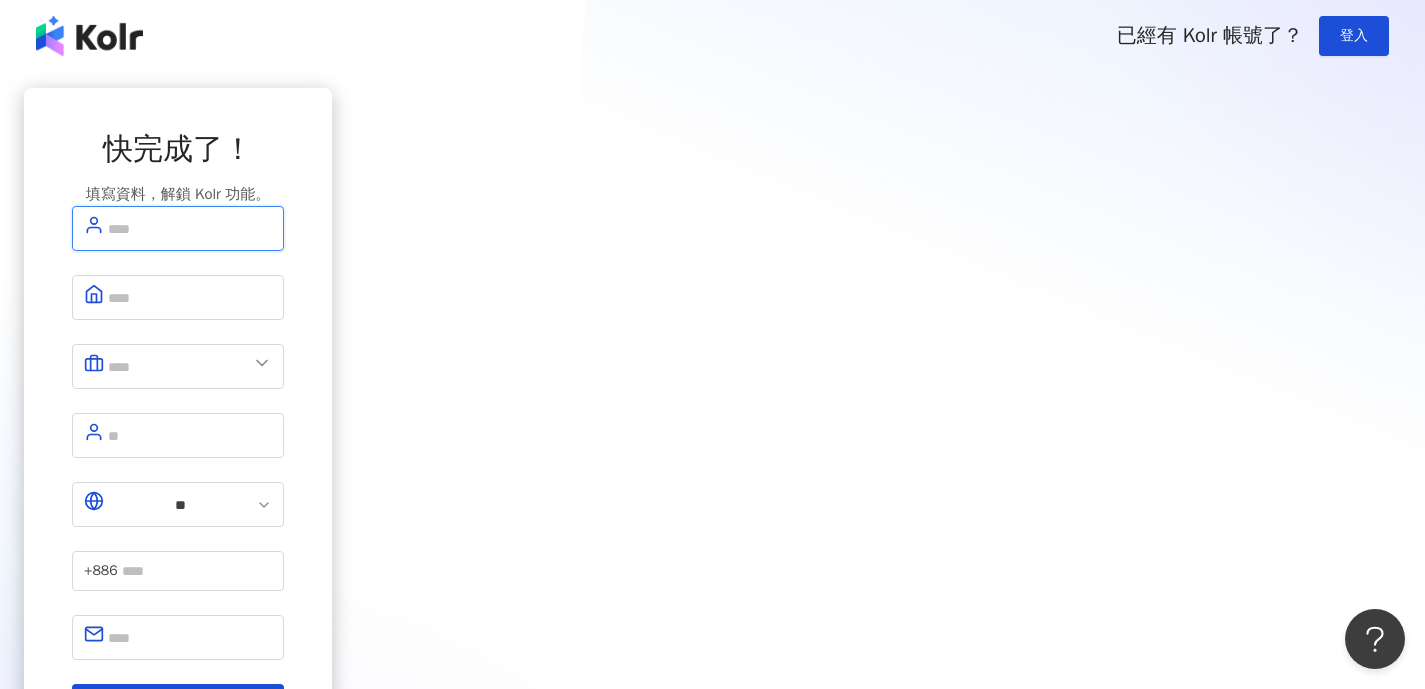 click at bounding box center (190, 228) 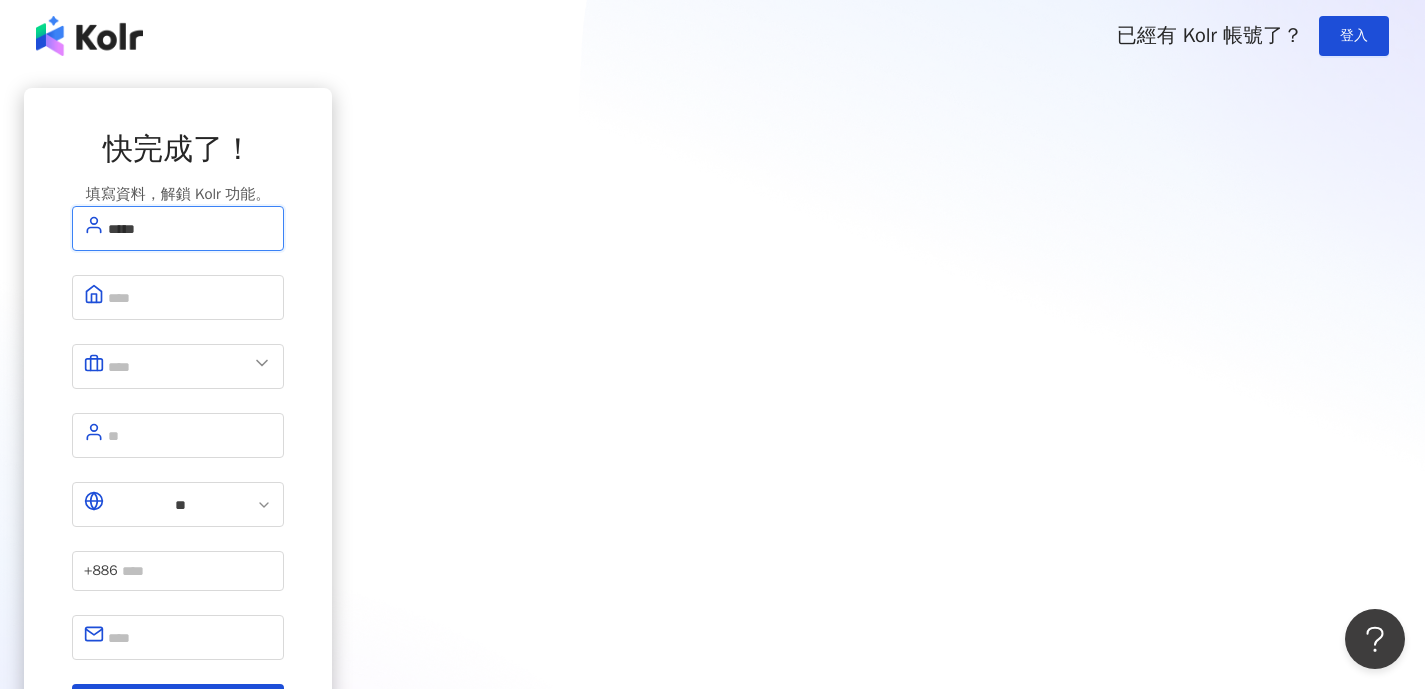 type on "*****" 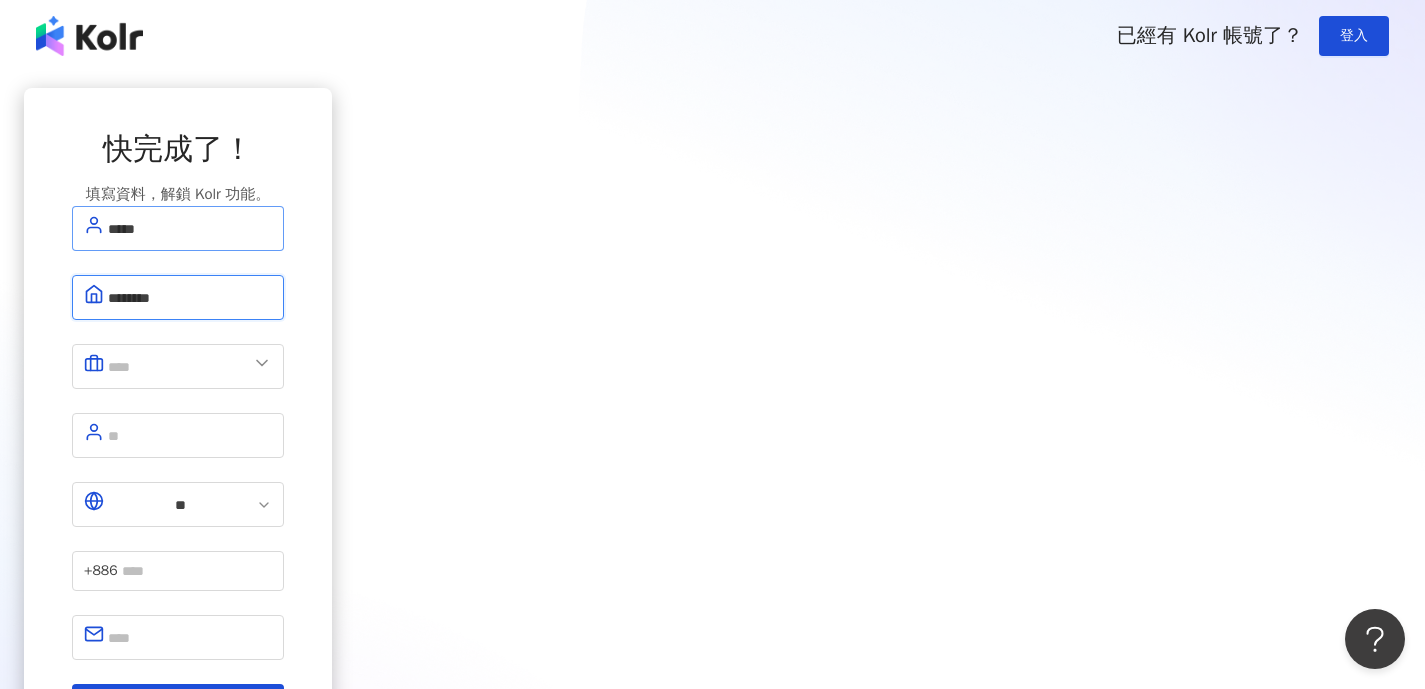 type on "********" 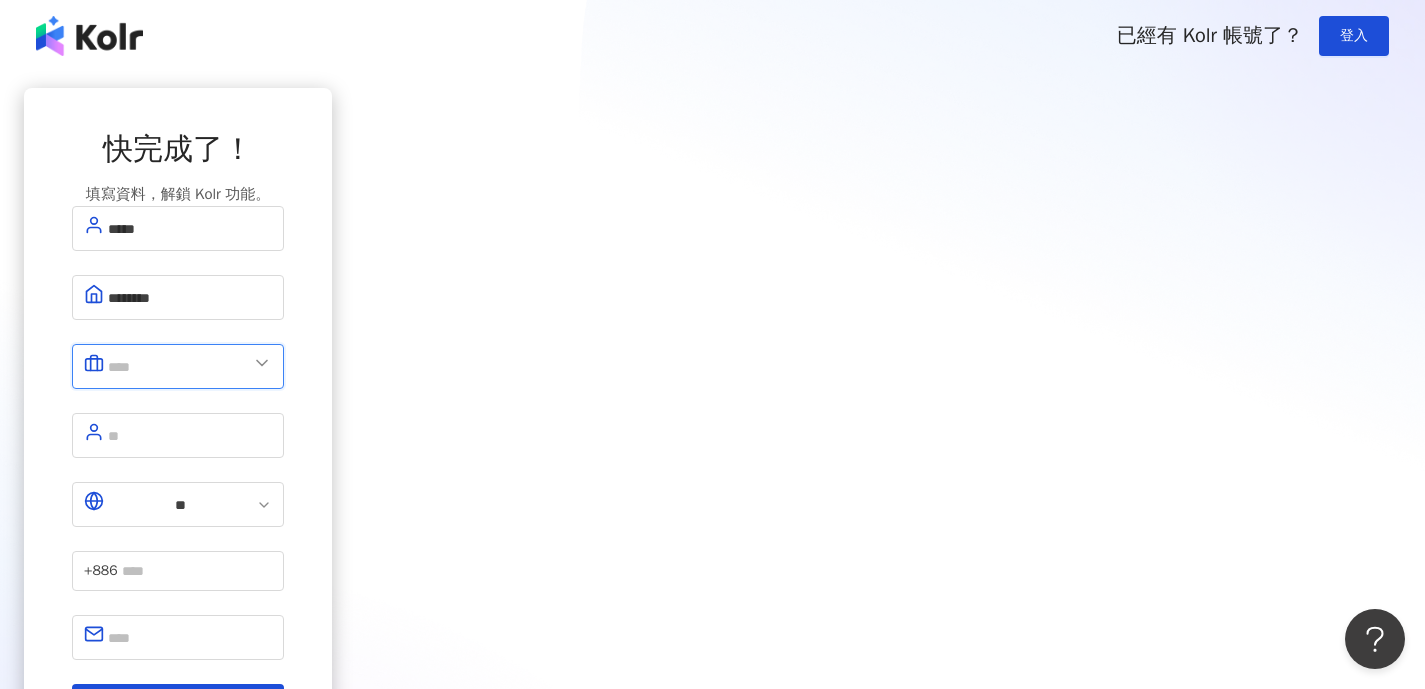 click at bounding box center [178, 366] 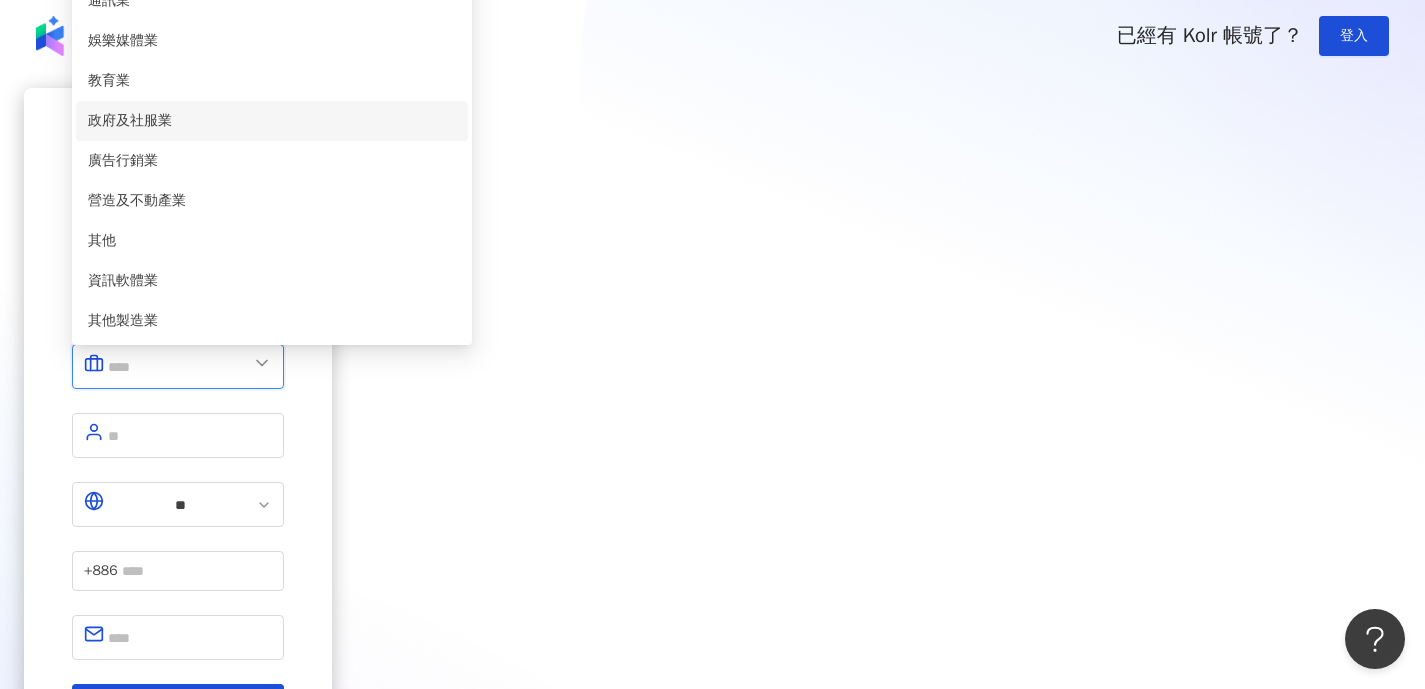 scroll, scrollTop: 339, scrollLeft: 0, axis: vertical 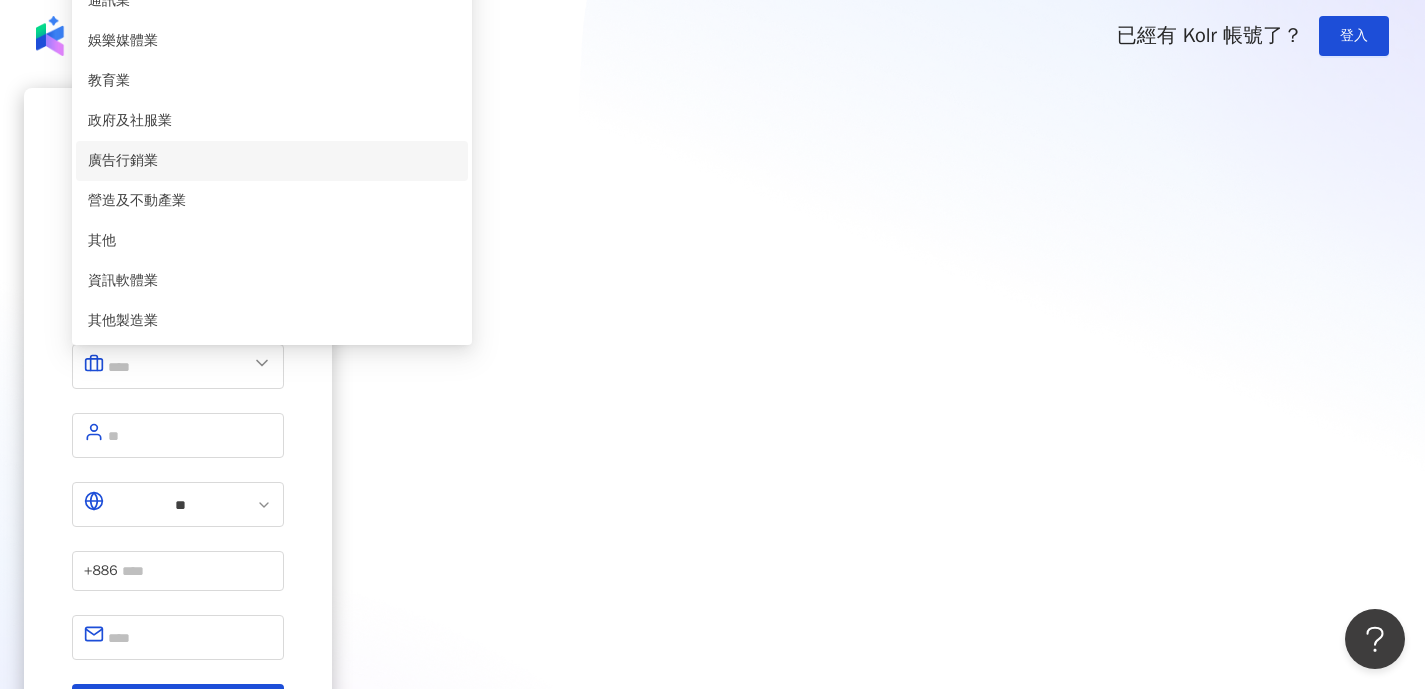 click on "廣告行銷業" at bounding box center [272, 161] 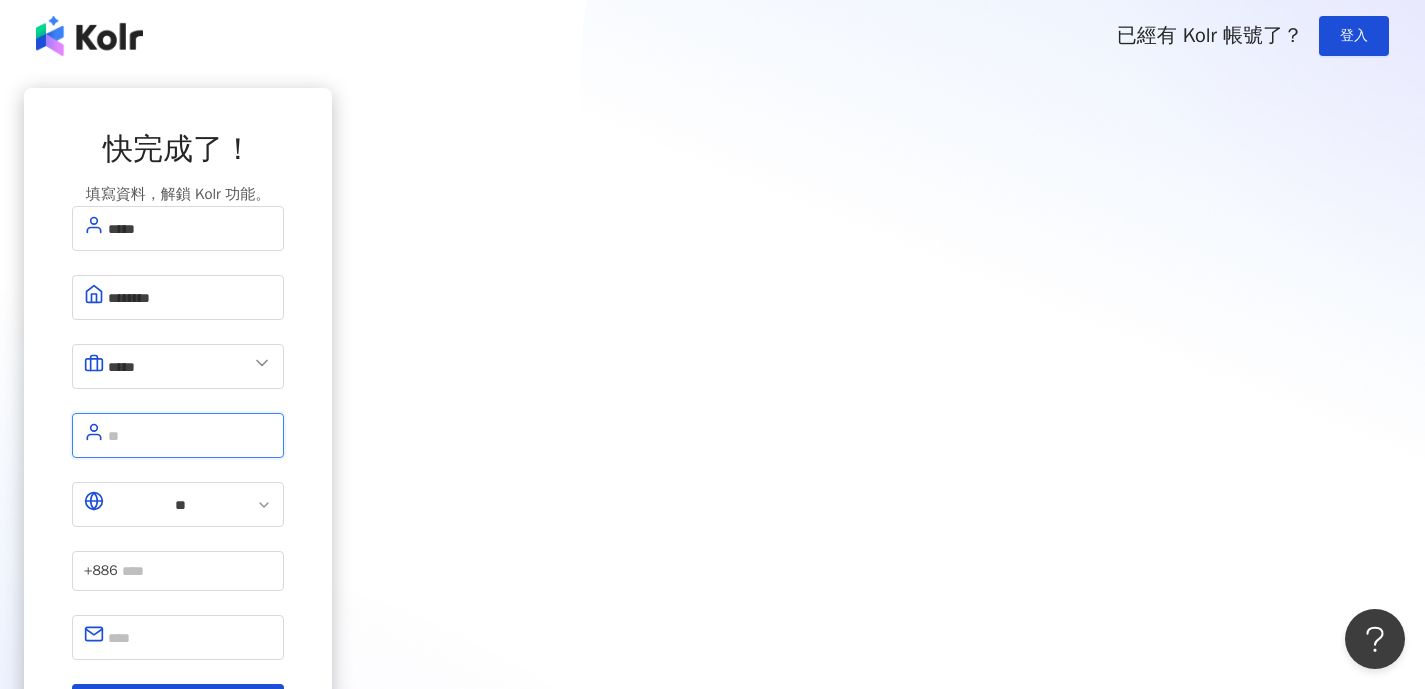 click at bounding box center (190, 435) 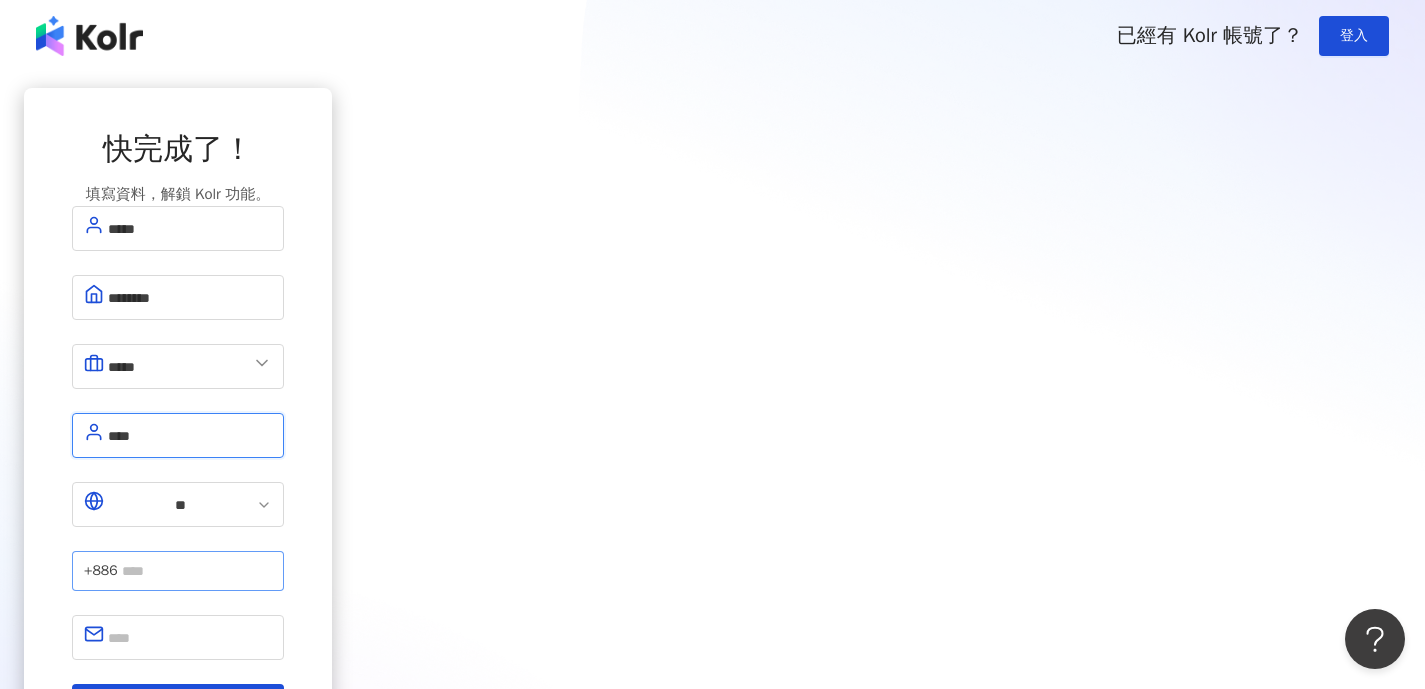 type on "****" 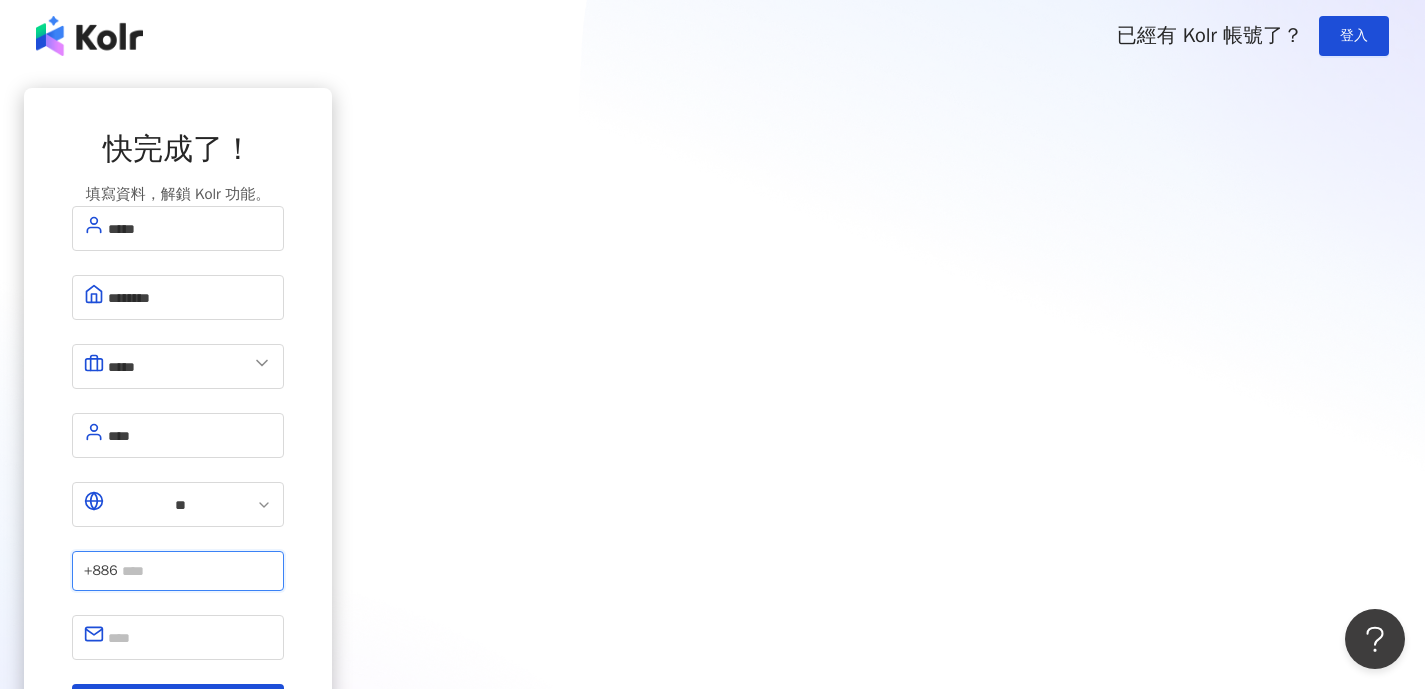 click at bounding box center (197, 571) 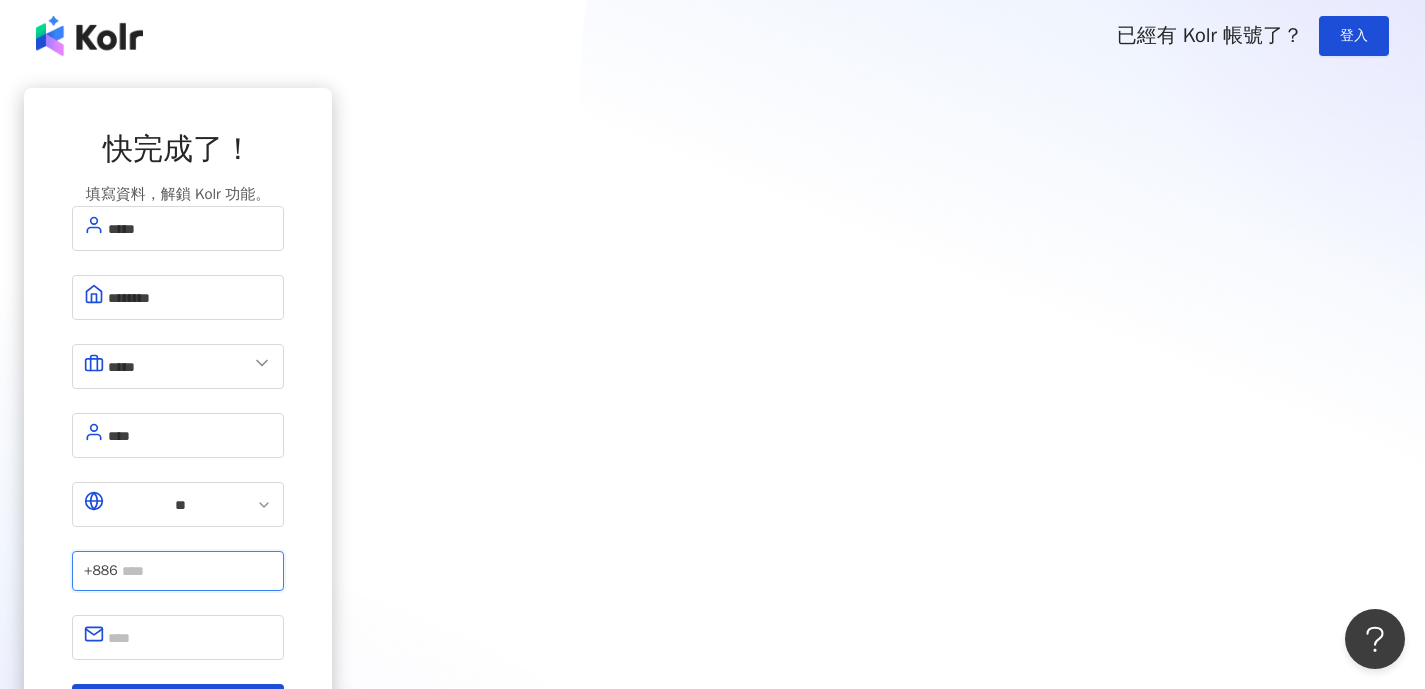 type on "**********" 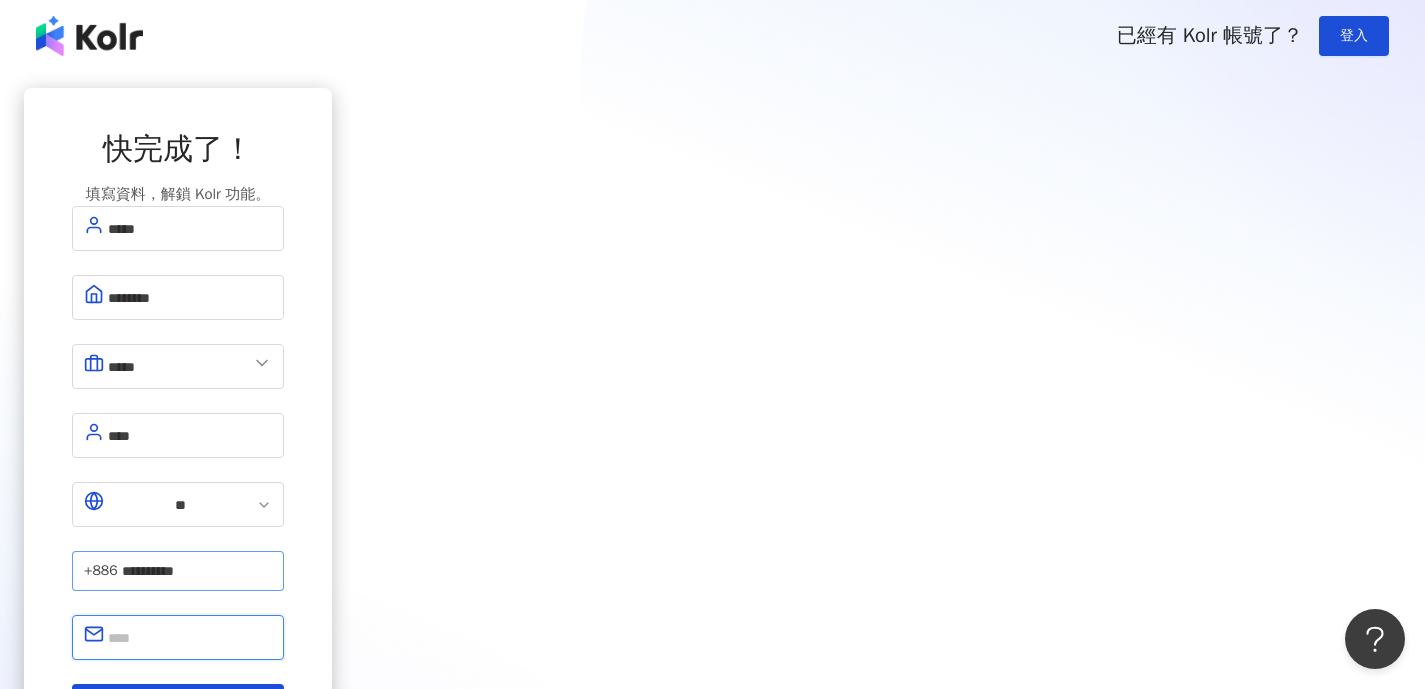 type on "**********" 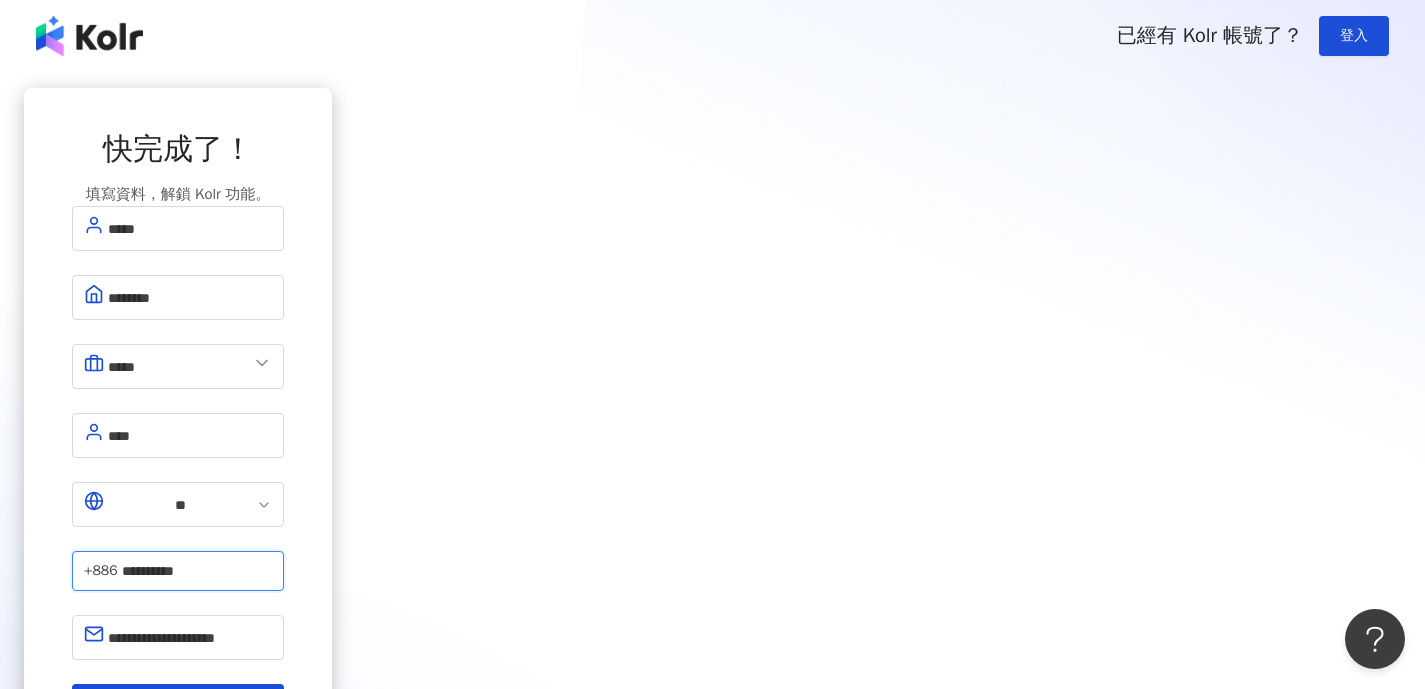 click on "**********" at bounding box center [197, 571] 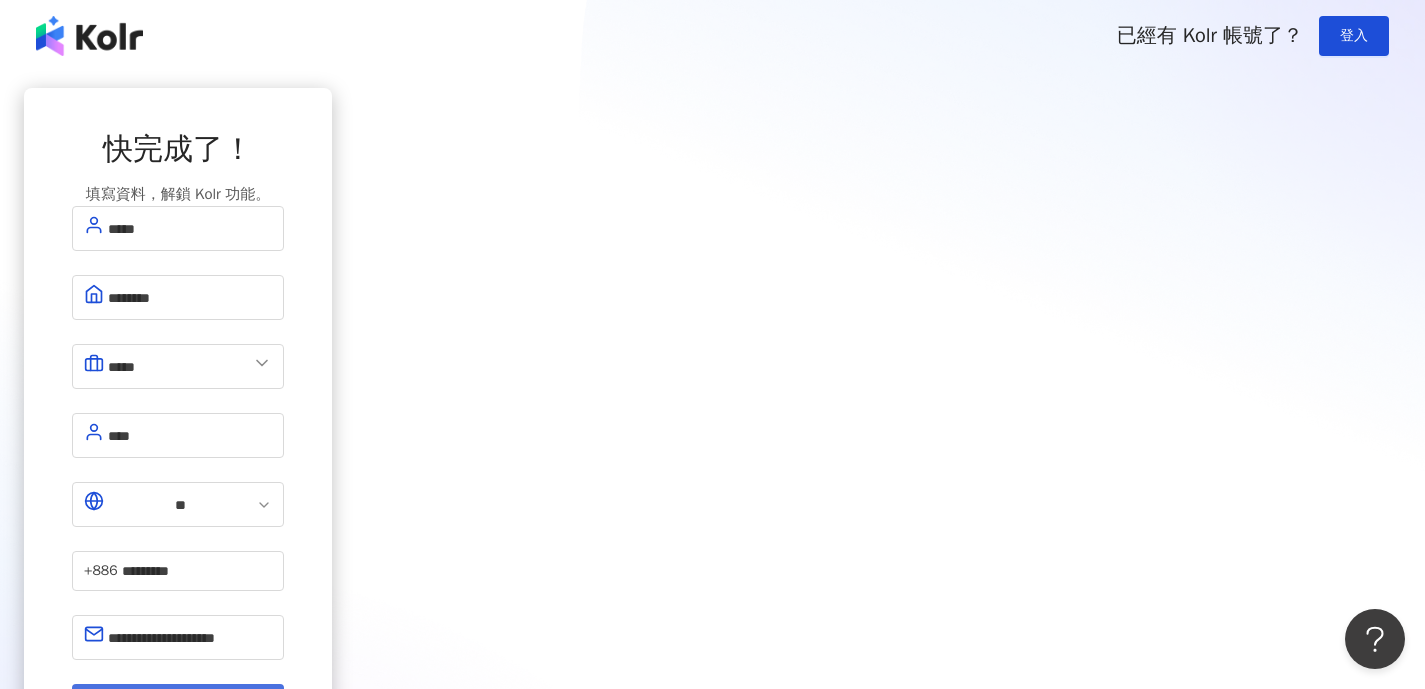 click on "註冊完成" at bounding box center (178, 704) 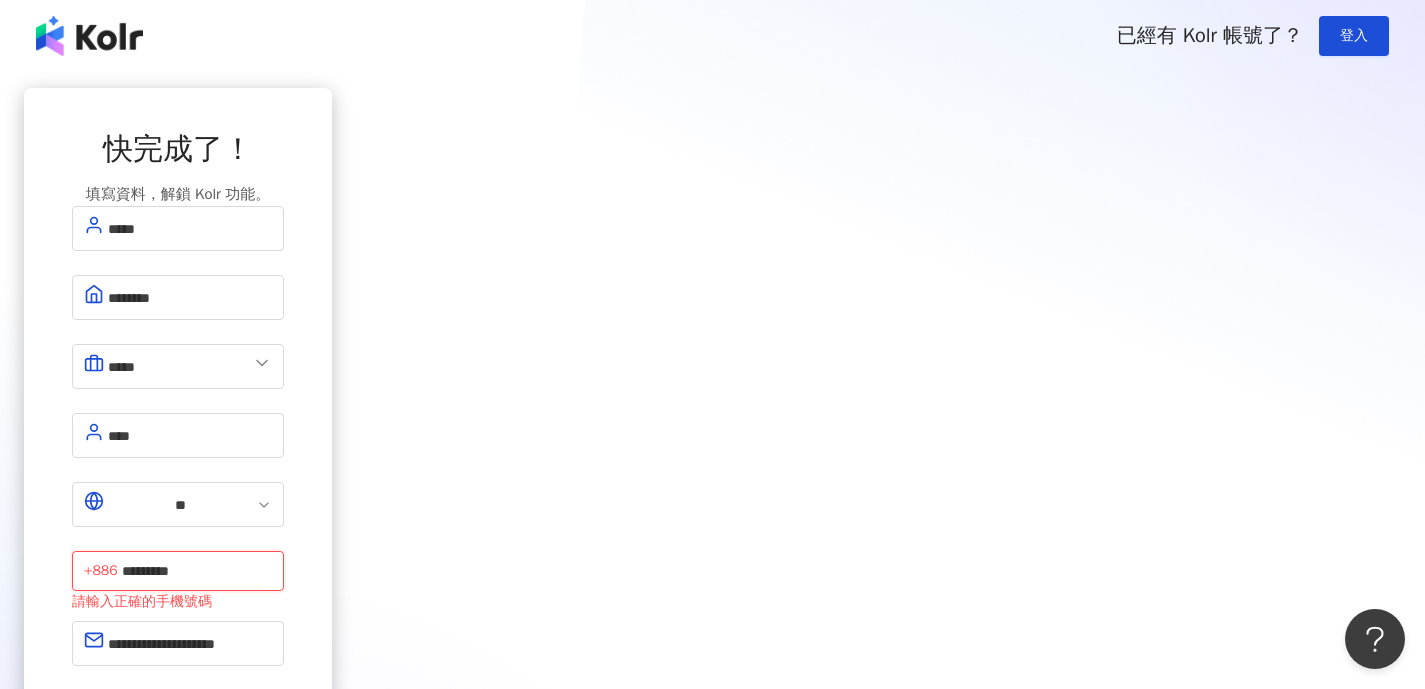click on "*********" at bounding box center [197, 571] 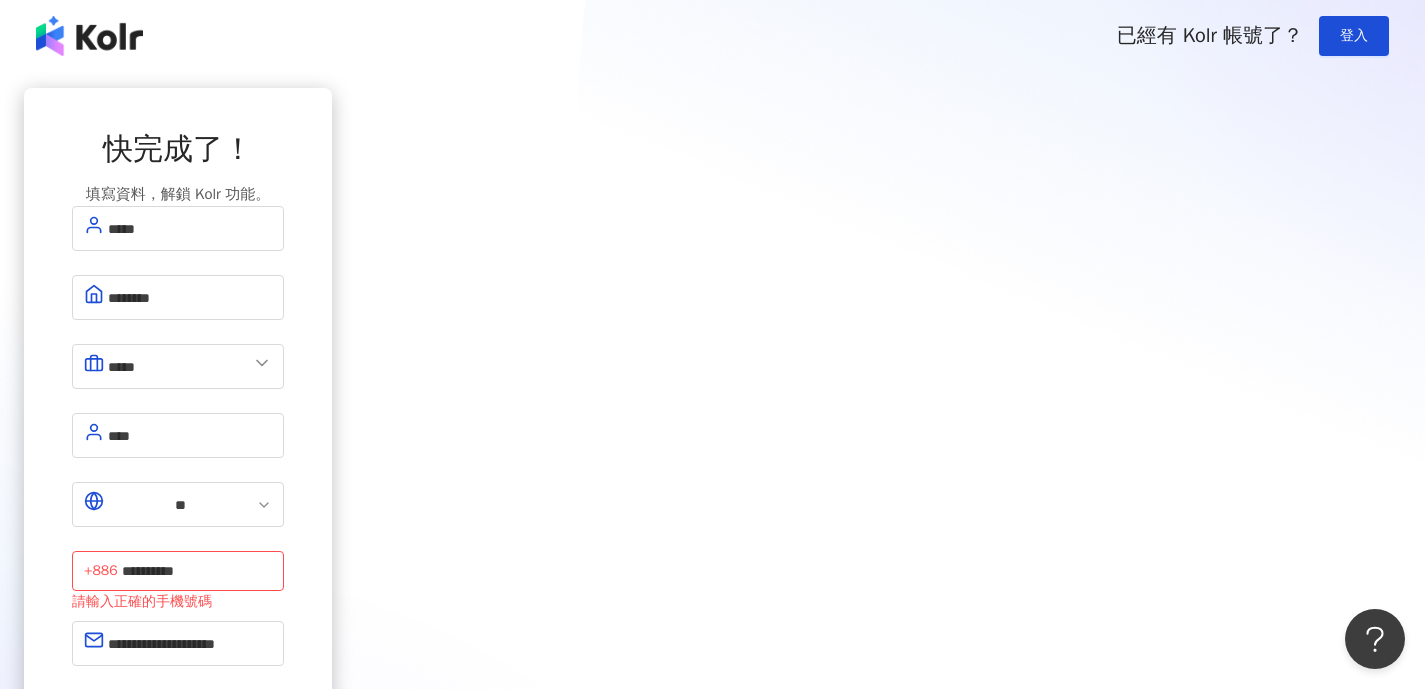 click on "註冊完成" at bounding box center [178, 710] 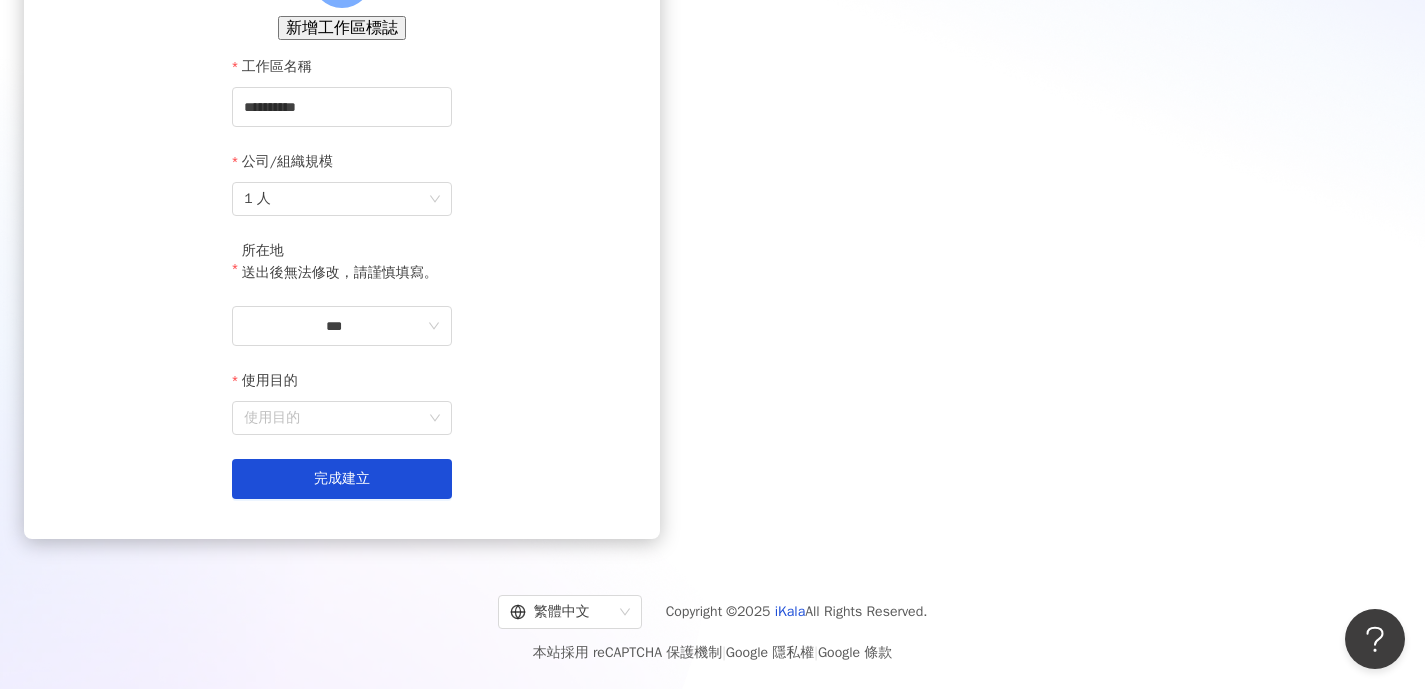 scroll, scrollTop: 256, scrollLeft: 0, axis: vertical 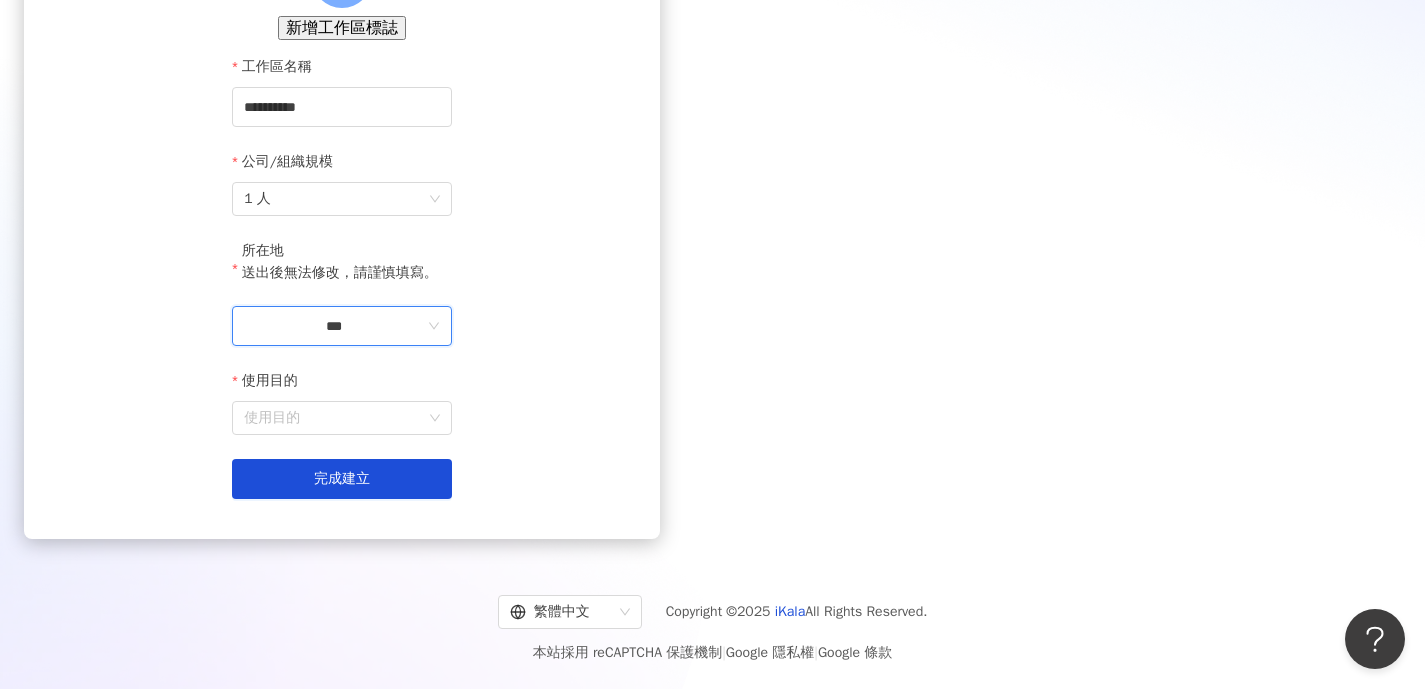 click on "***" at bounding box center [334, 326] 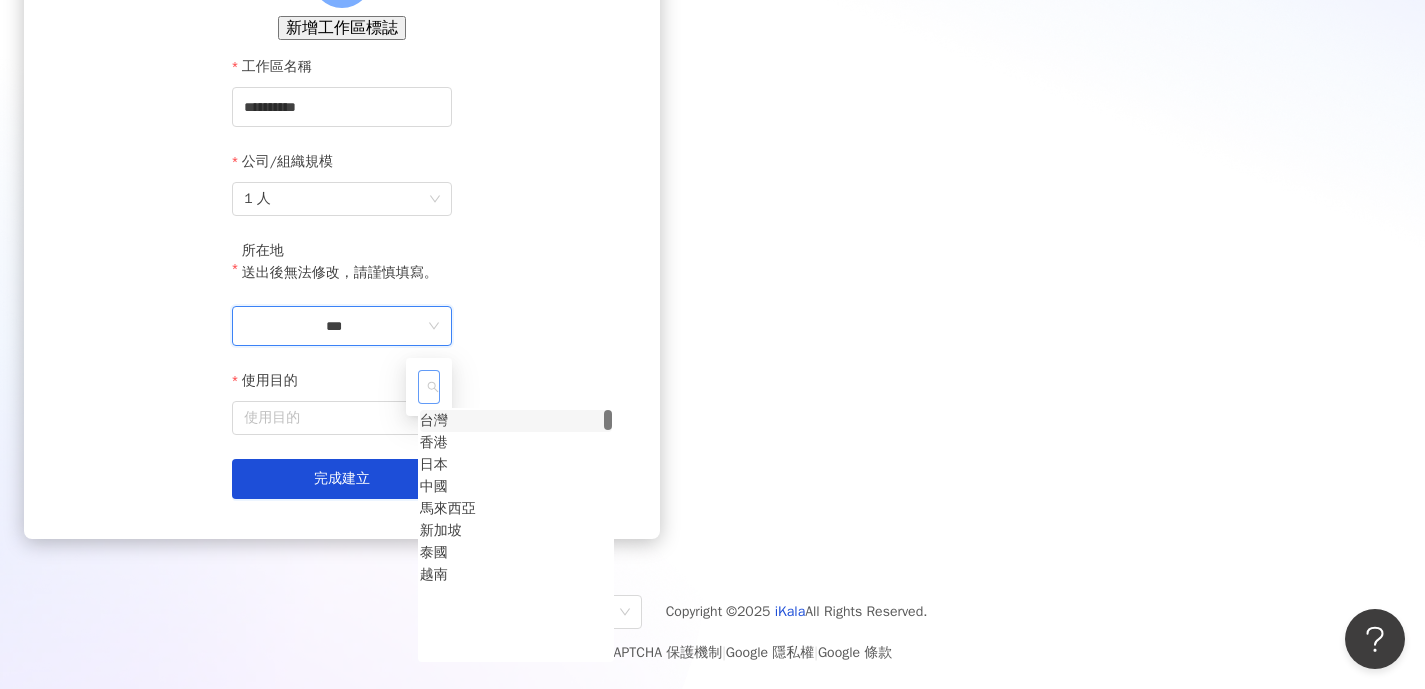 click on "台灣" at bounding box center (434, 421) 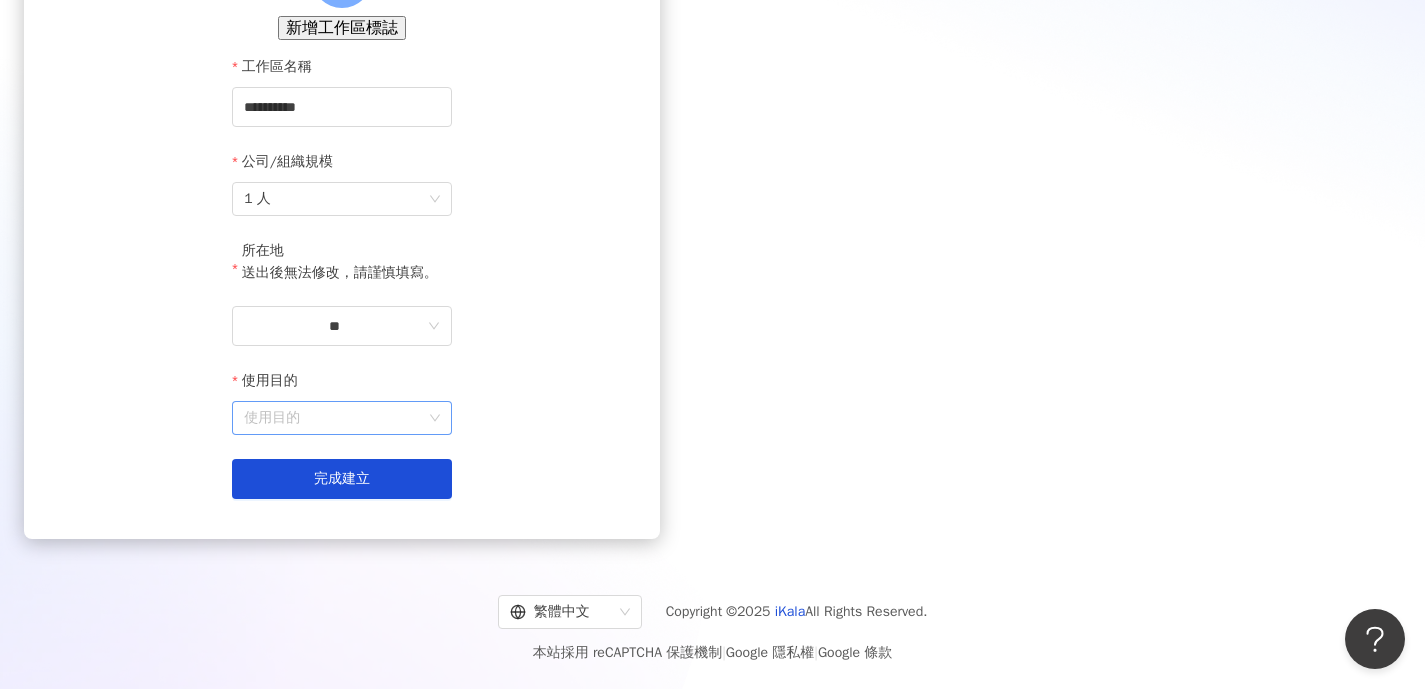 click on "使用目的" at bounding box center [342, 418] 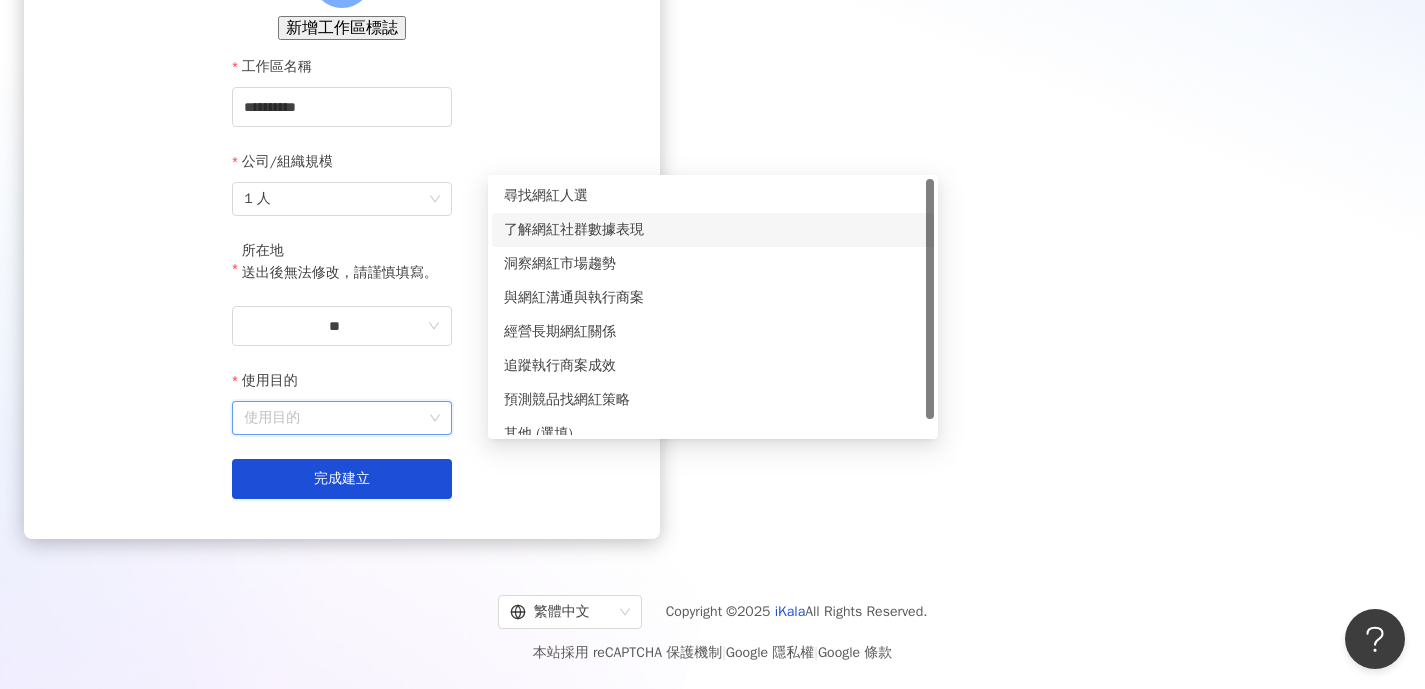 click on "了解網紅社群數據表現" at bounding box center [713, 230] 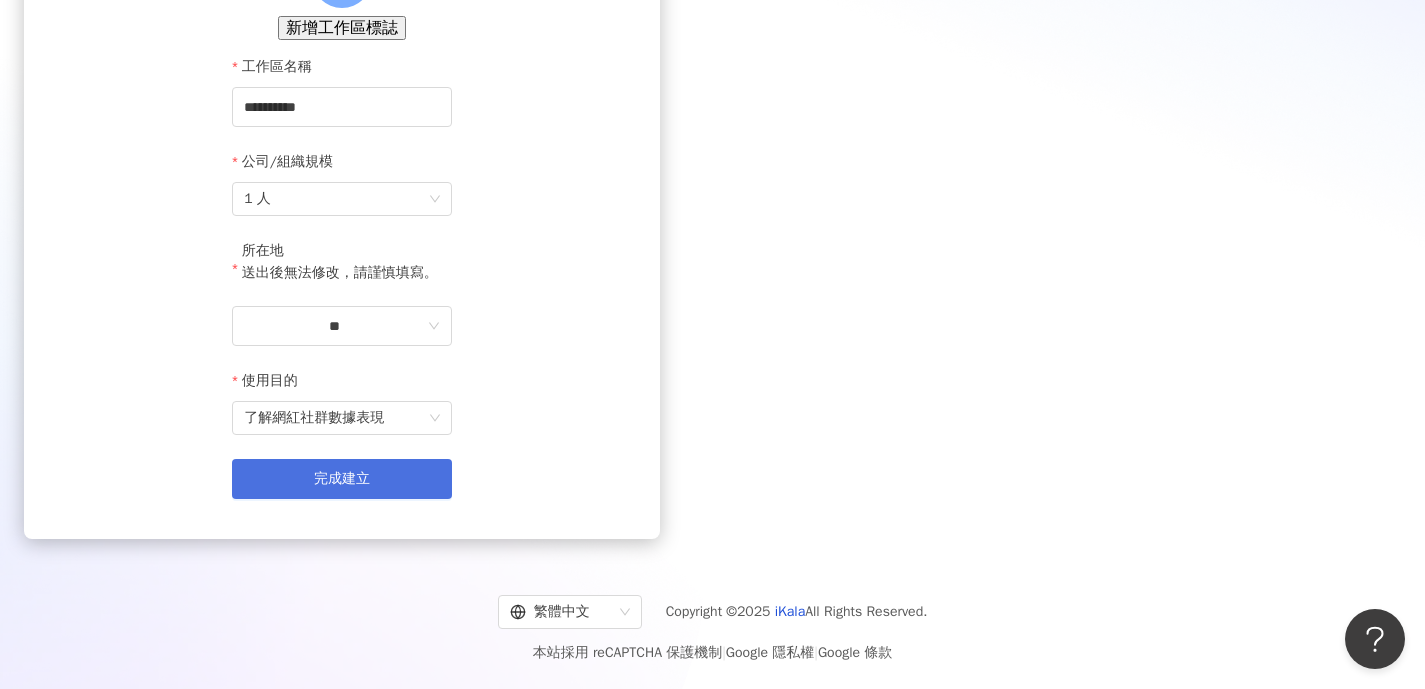 click on "完成建立" at bounding box center [342, 479] 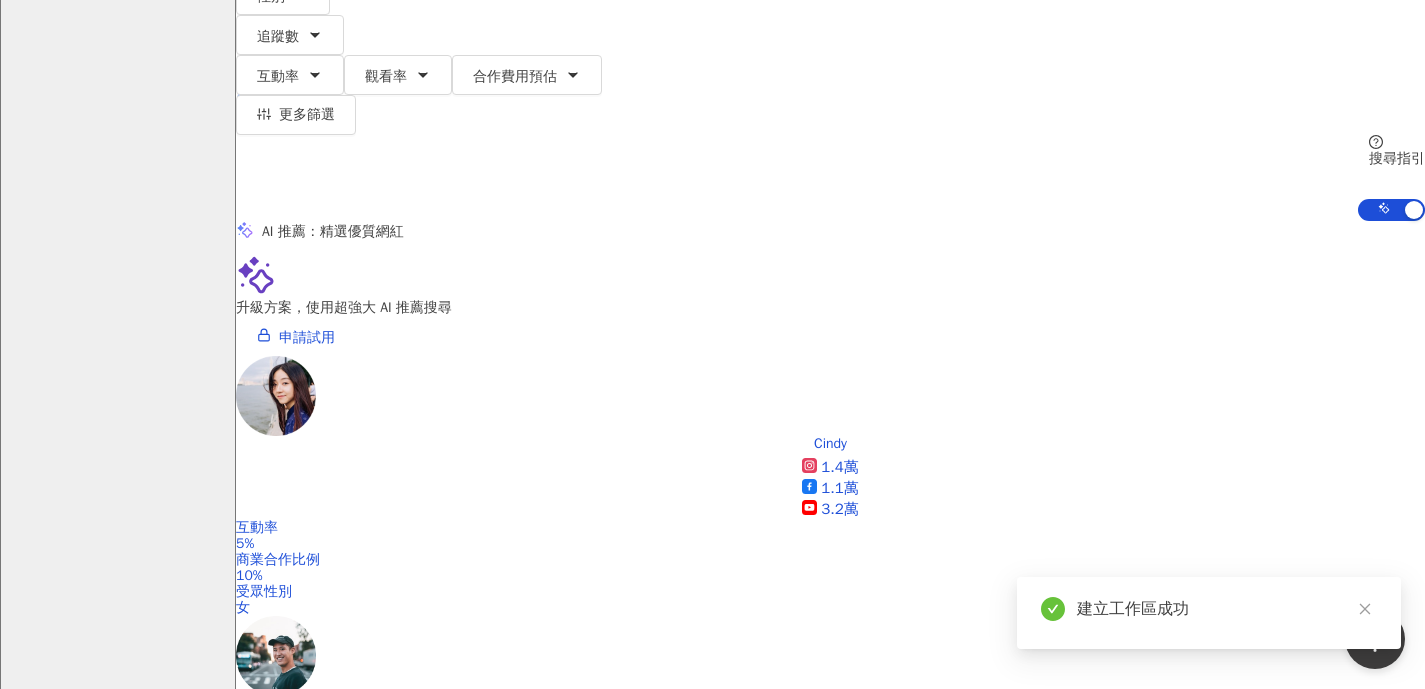 scroll, scrollTop: 0, scrollLeft: 0, axis: both 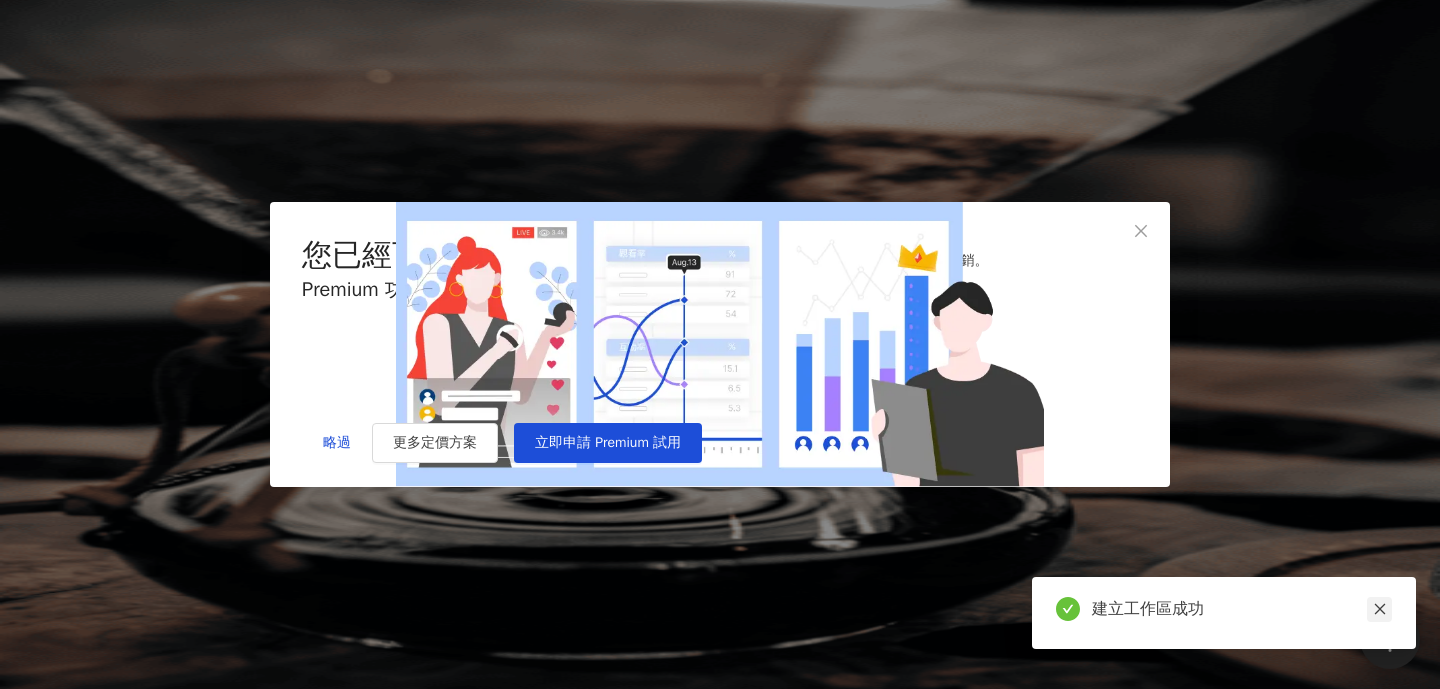 click 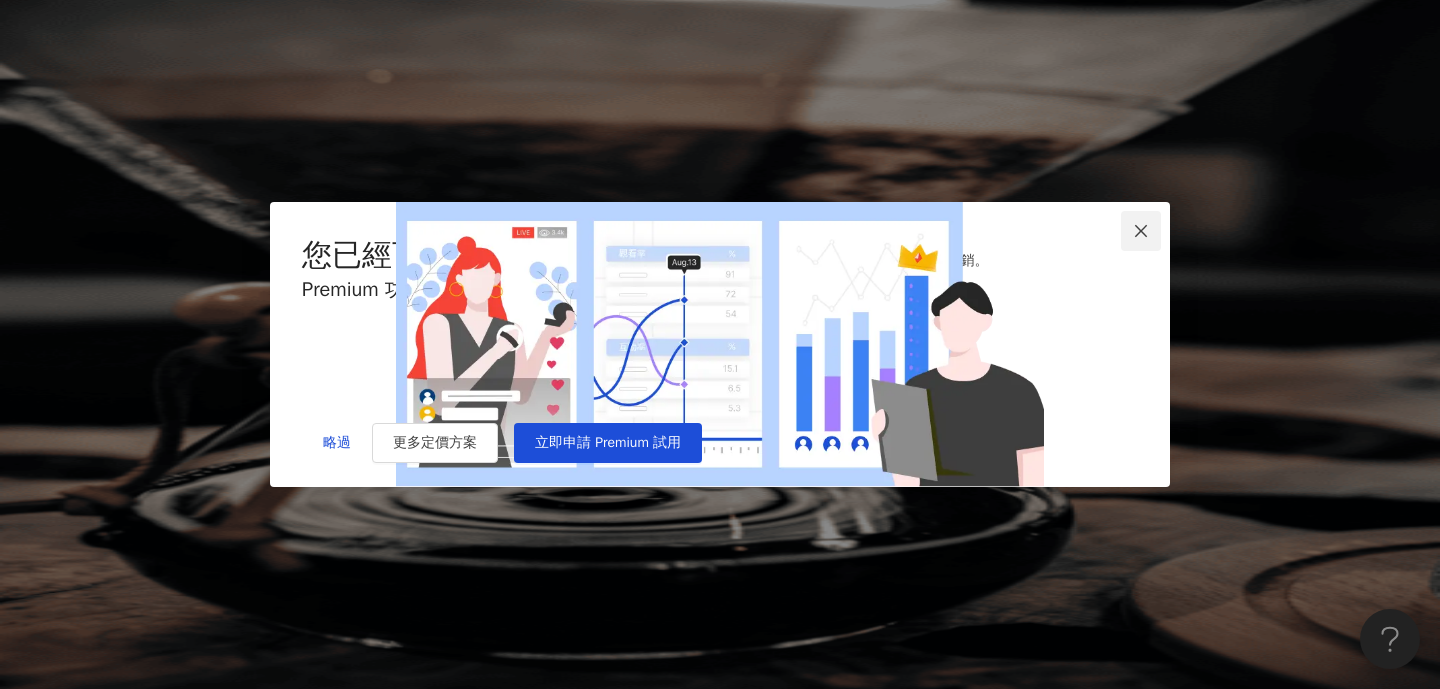 click at bounding box center [1141, 231] 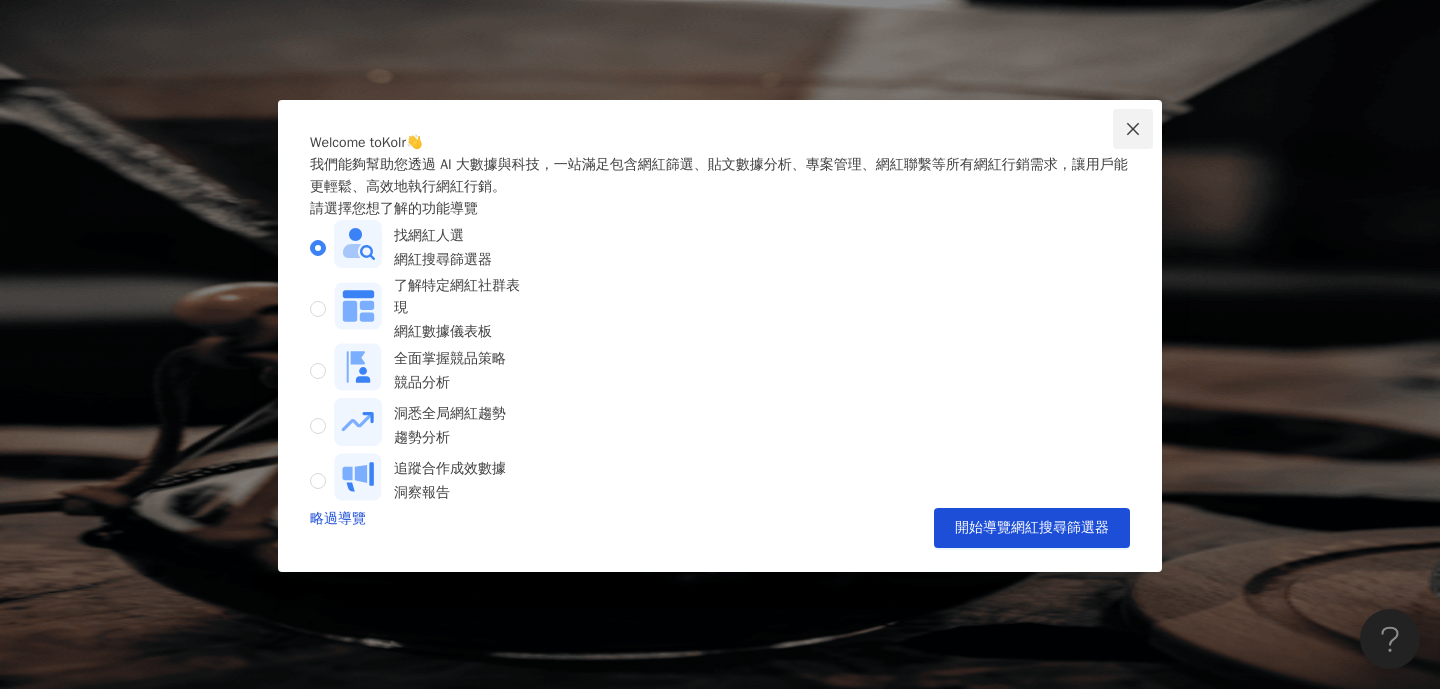click at bounding box center (1133, 129) 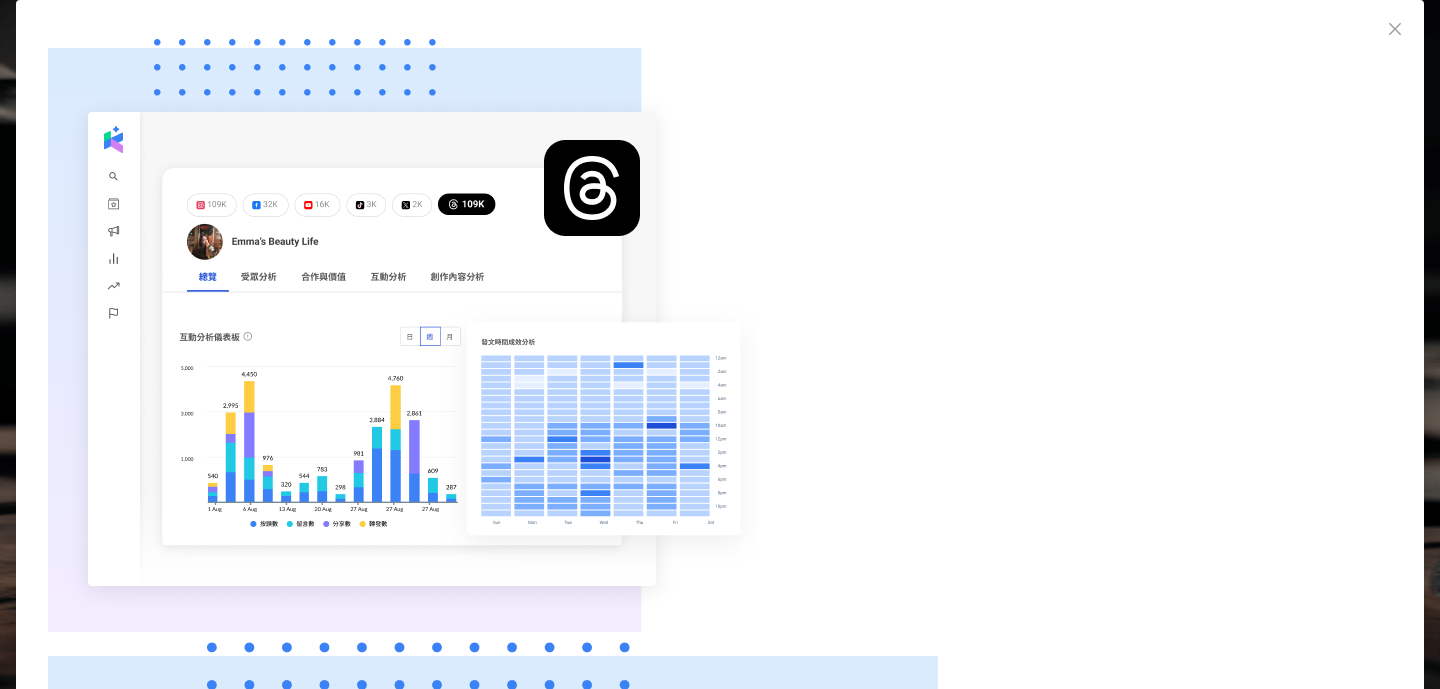 click on "下一則" at bounding box center (720, 1703) 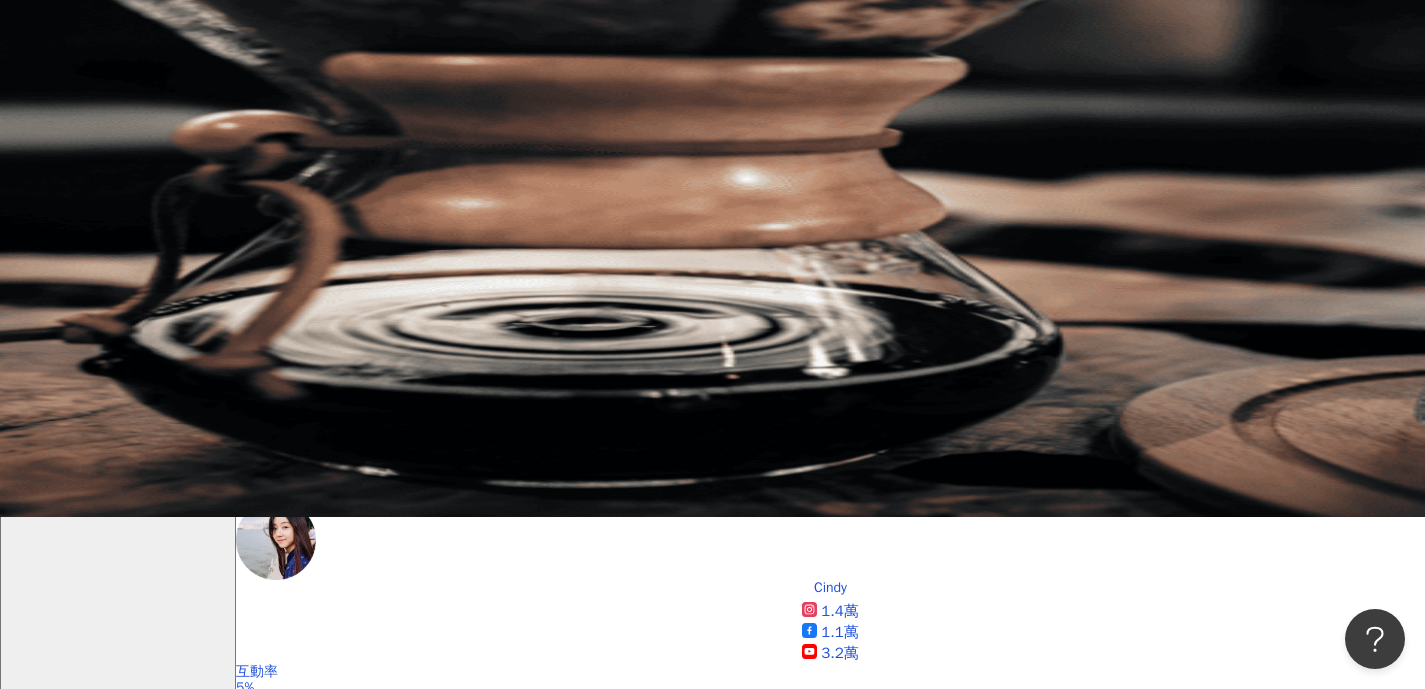scroll, scrollTop: 174, scrollLeft: 0, axis: vertical 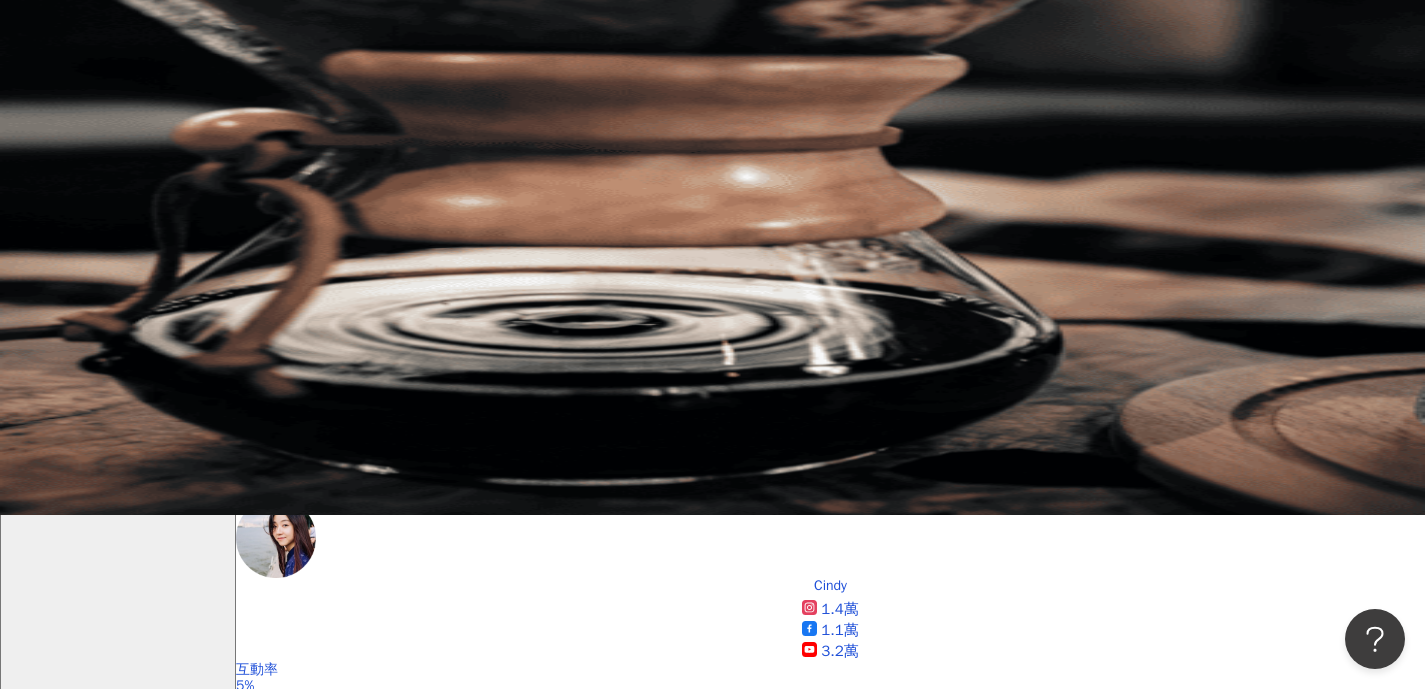 click on "申請試用" at bounding box center (296, 478) 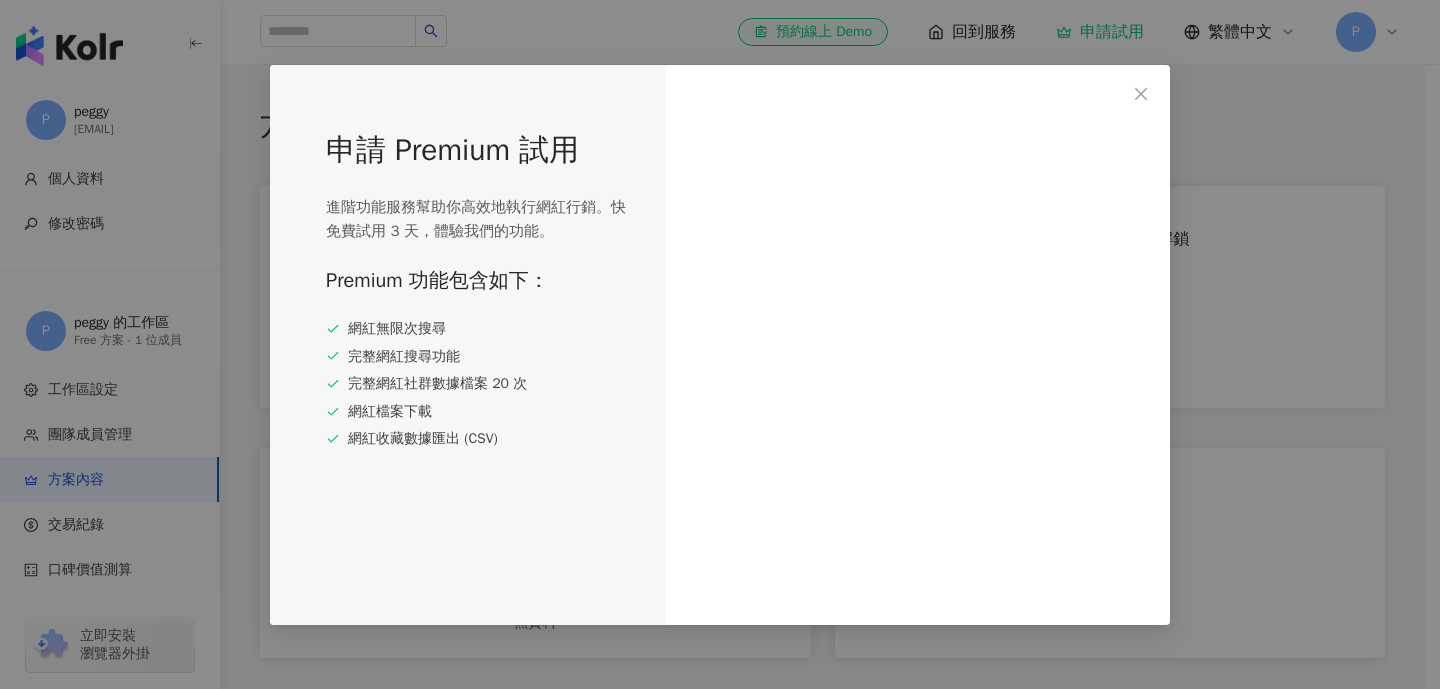 scroll, scrollTop: 0, scrollLeft: 0, axis: both 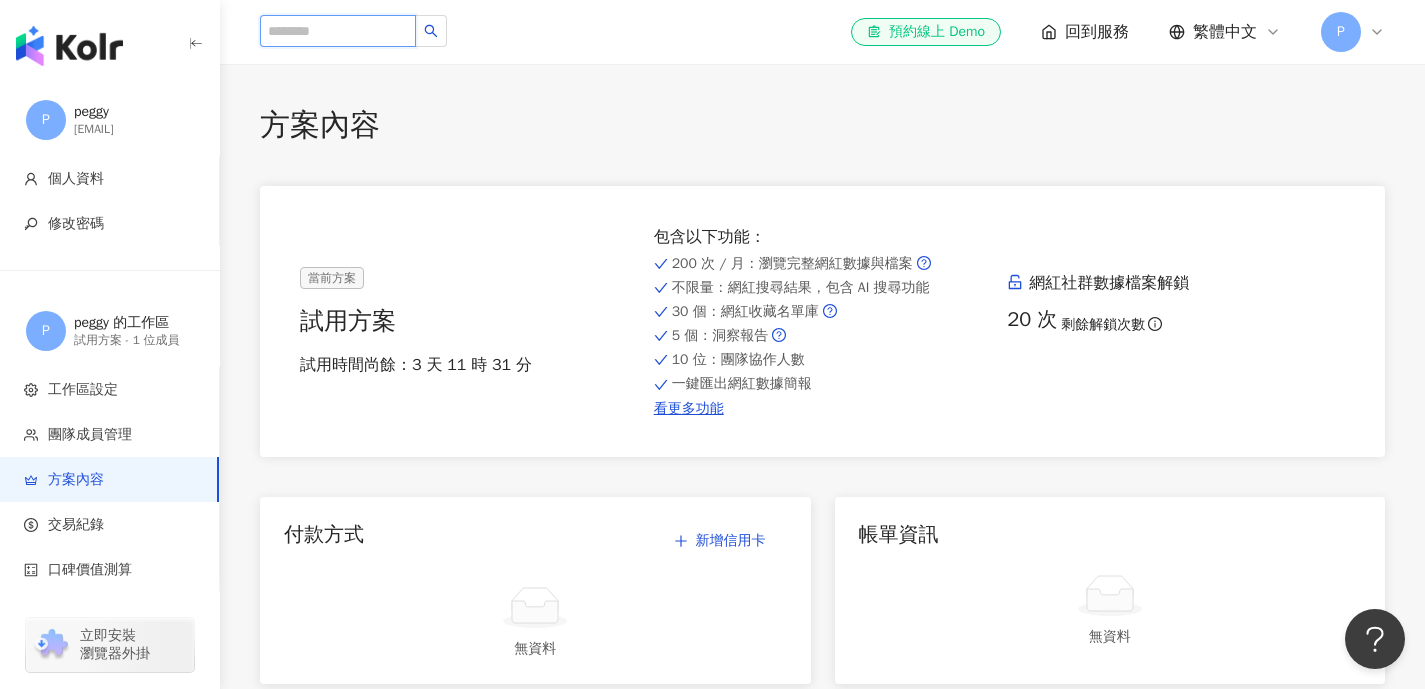 click at bounding box center (338, 31) 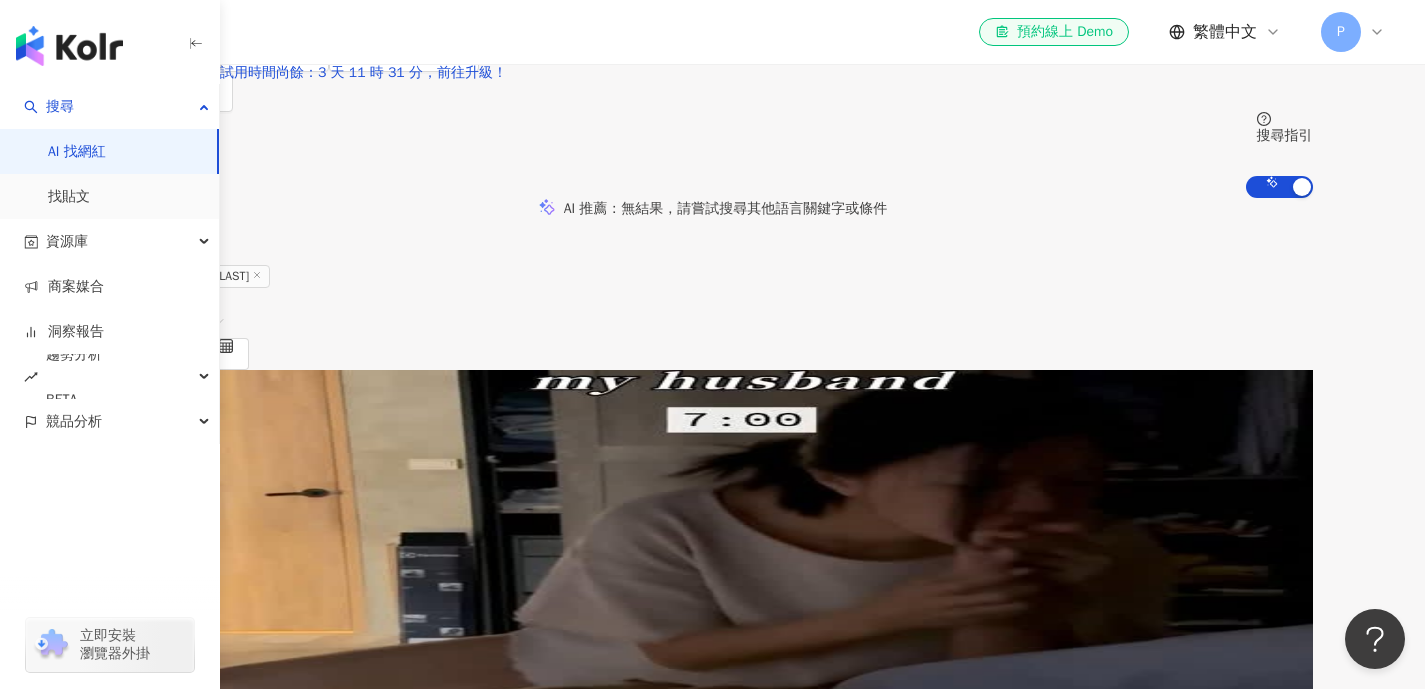 scroll, scrollTop: 181, scrollLeft: 0, axis: vertical 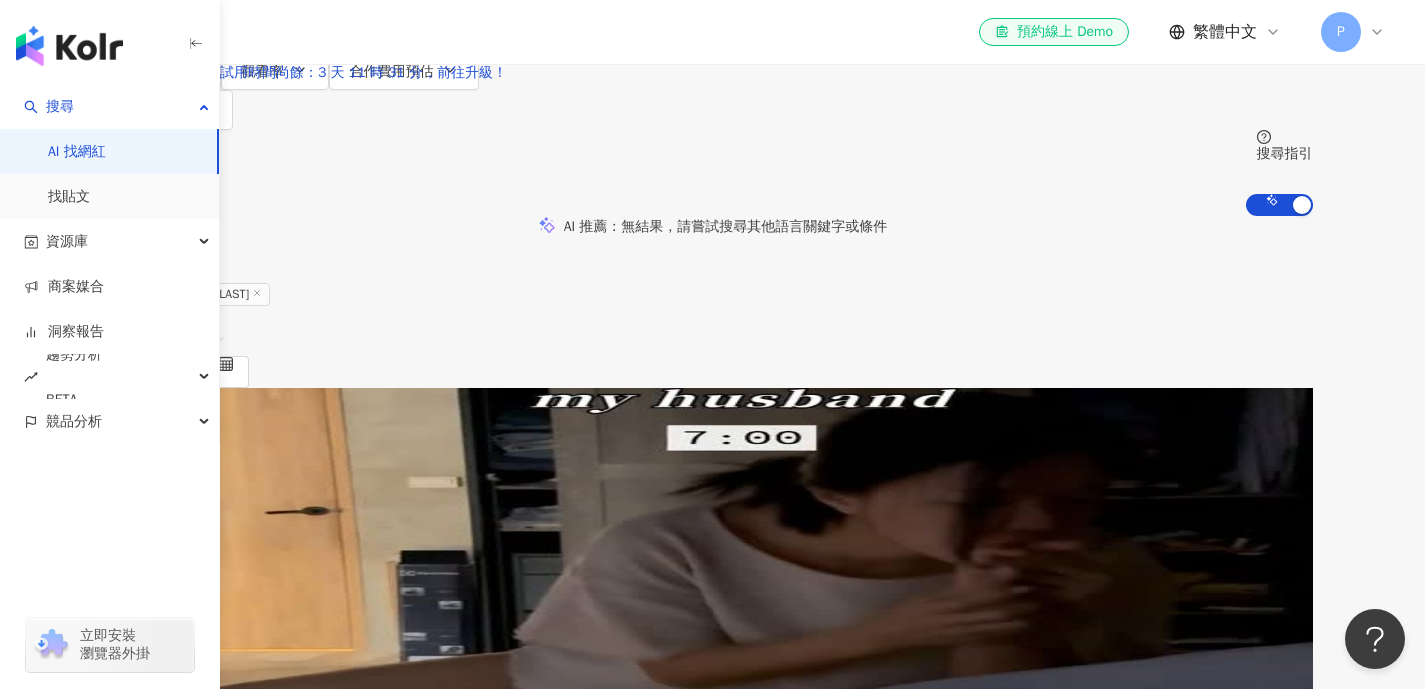click on "網紅類型 ： 日常話題  ·  家庭  ·  寵物  ·  旅遊" at bounding box center [713, 562] 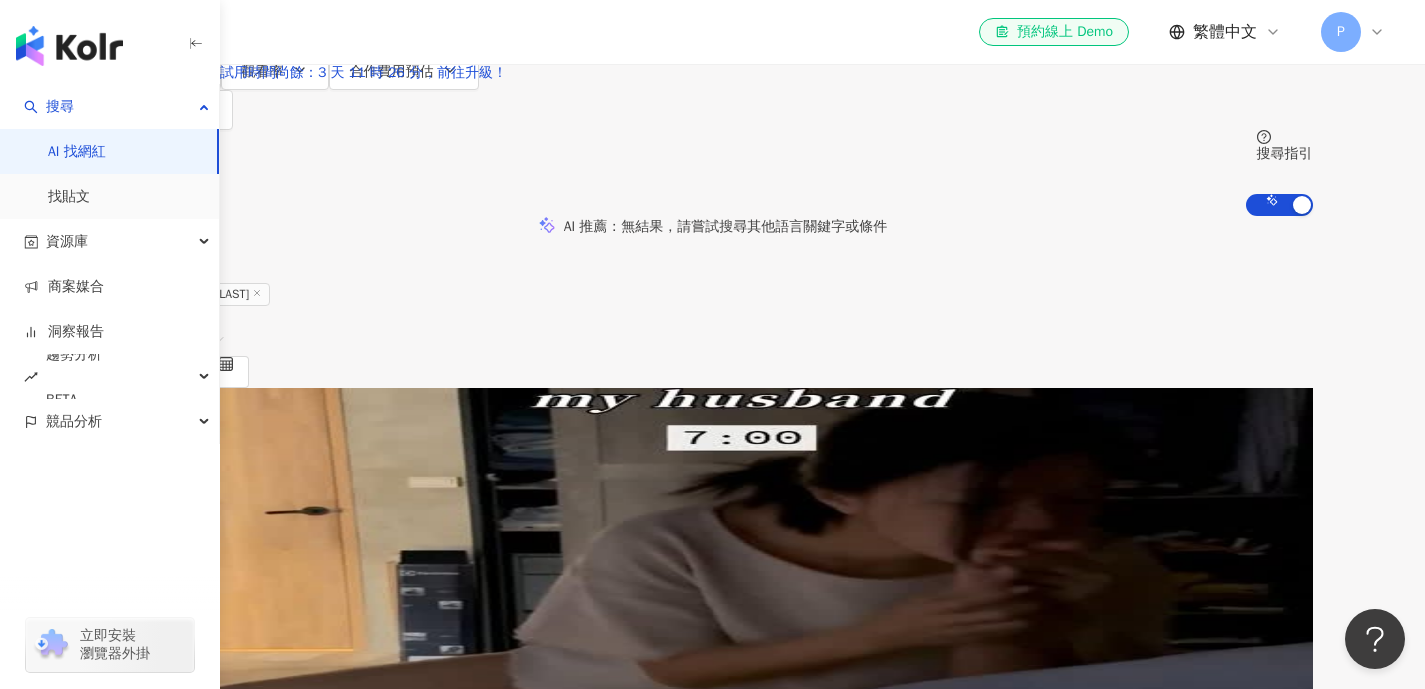 click on "關鍵字：[FIRST] | [LAST]" at bounding box center (192, 294) 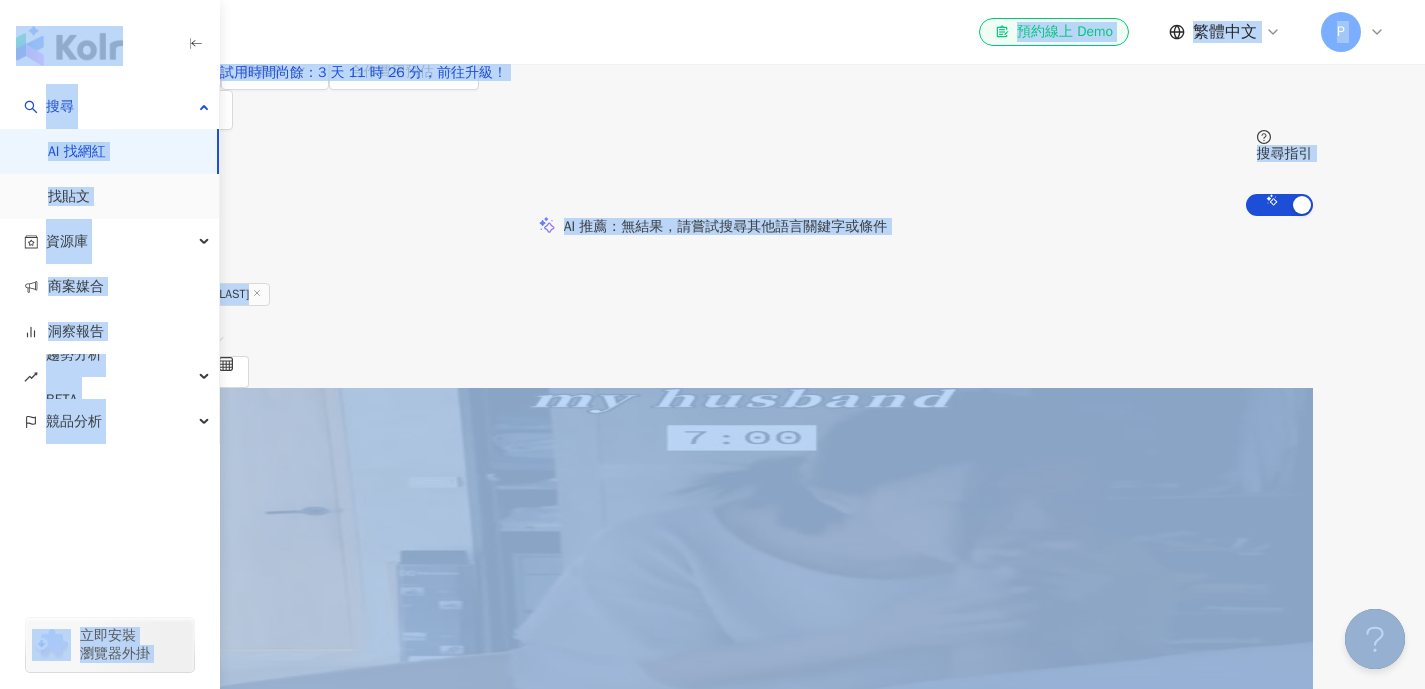 click 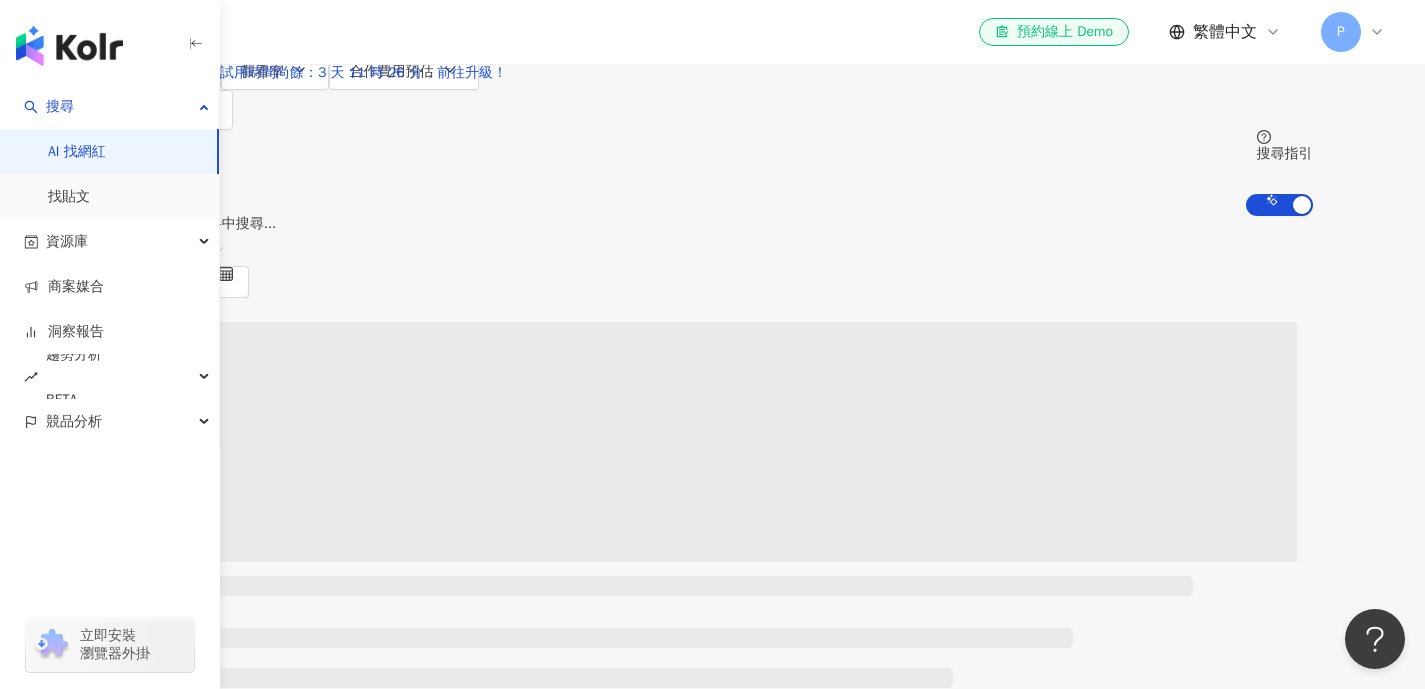 scroll, scrollTop: 0, scrollLeft: 0, axis: both 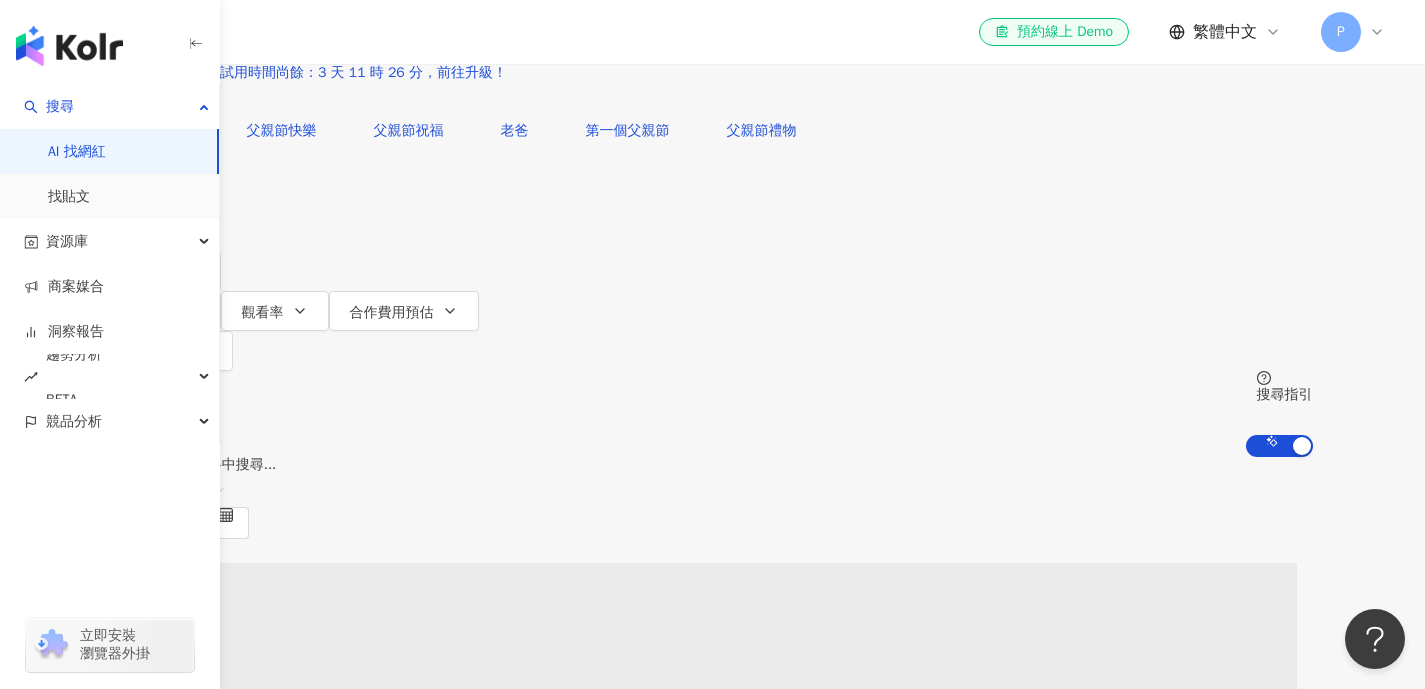 click at bounding box center [323, 19] 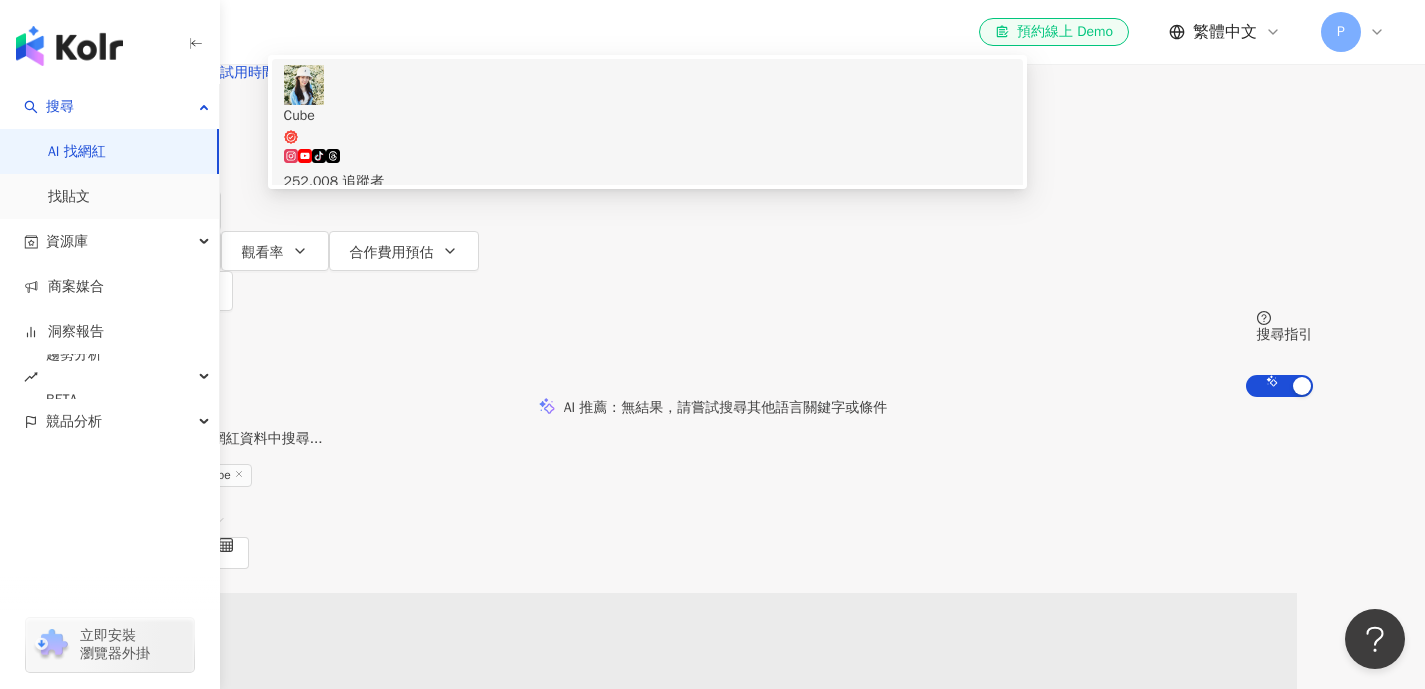 click on "Cube" at bounding box center (647, 125) 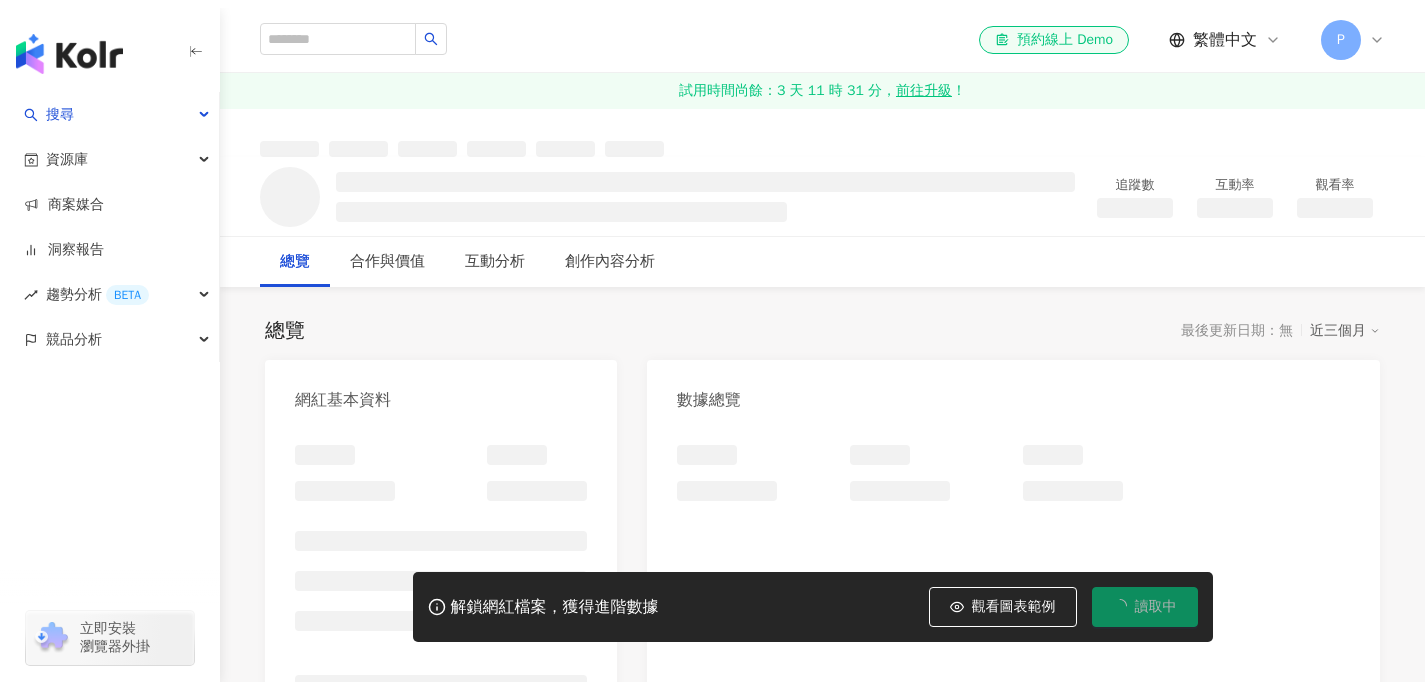 scroll, scrollTop: 0, scrollLeft: 0, axis: both 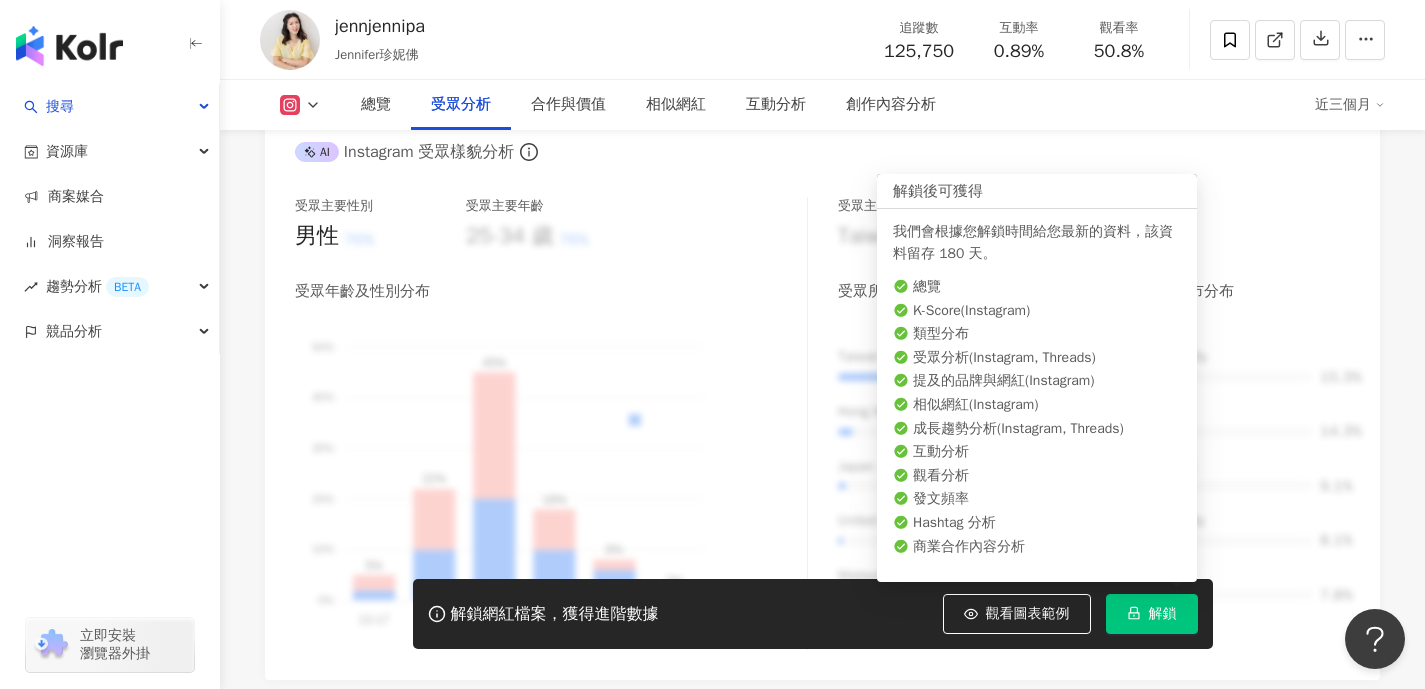 click 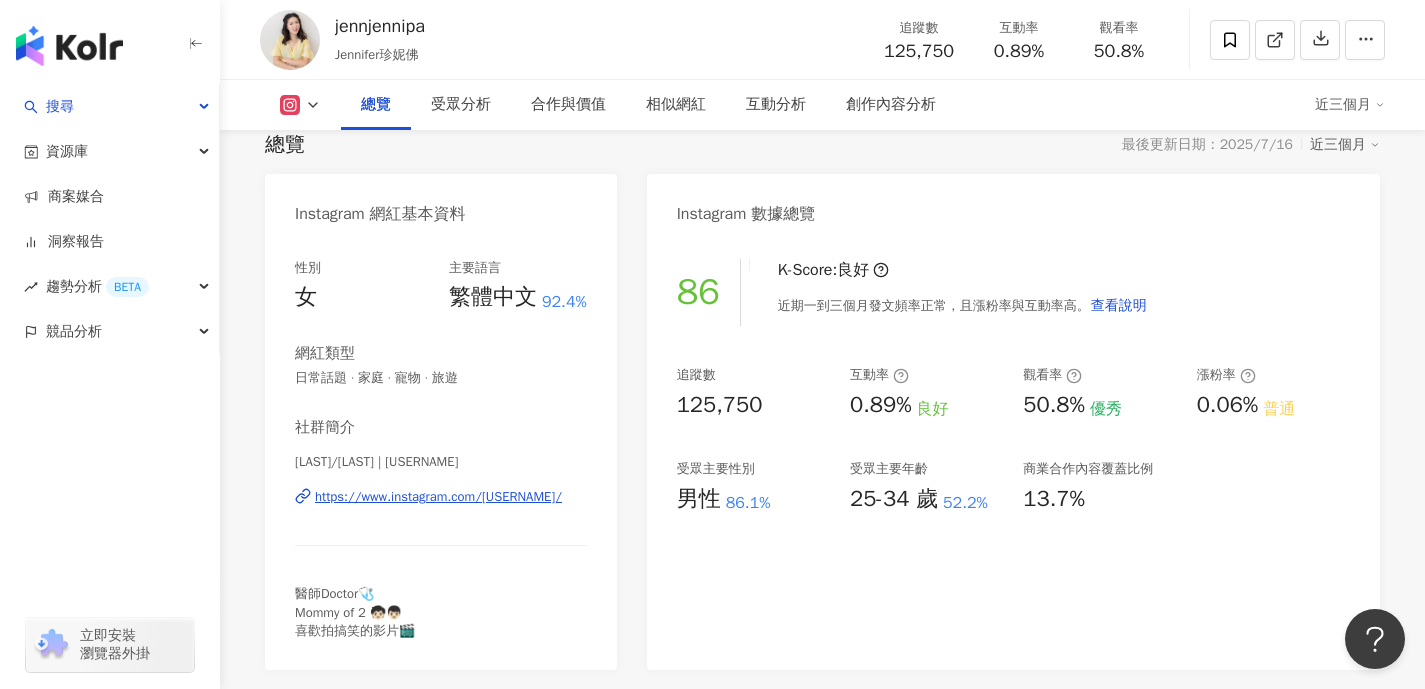 scroll, scrollTop: 172, scrollLeft: 0, axis: vertical 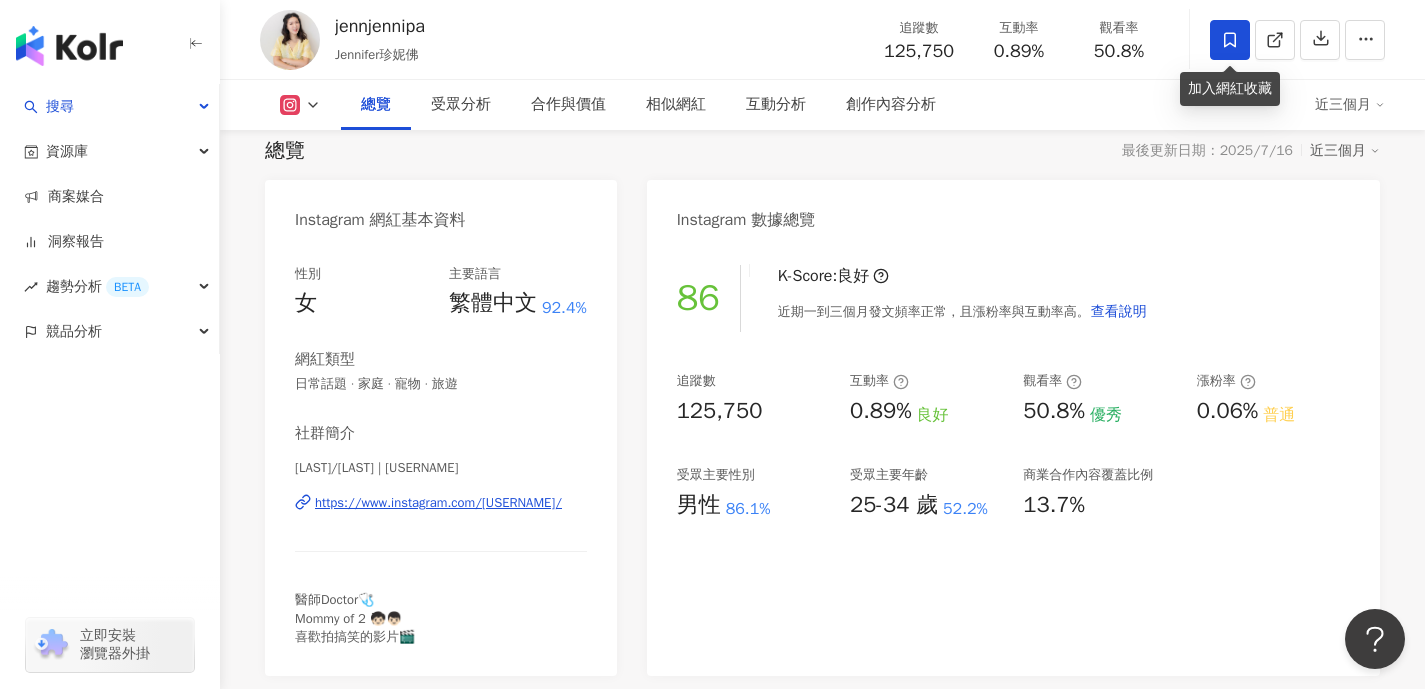 click 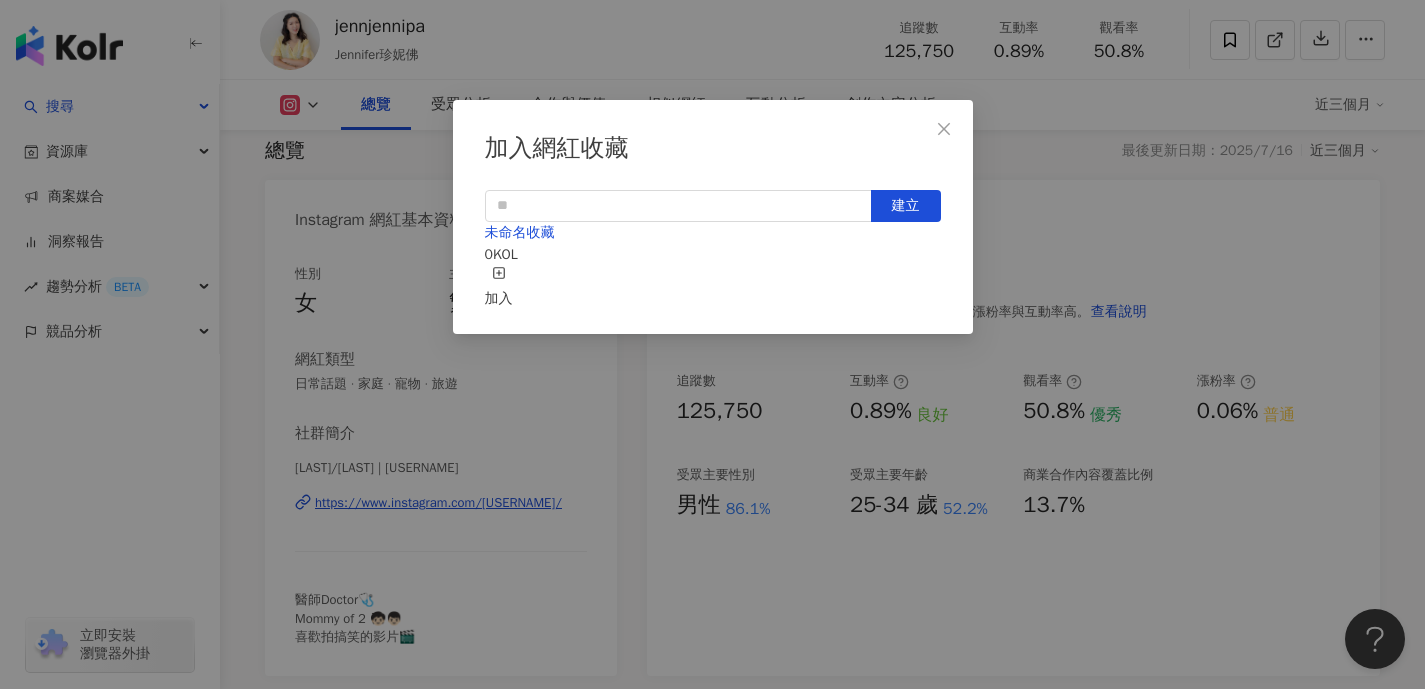 click on "加入" at bounding box center [499, 288] 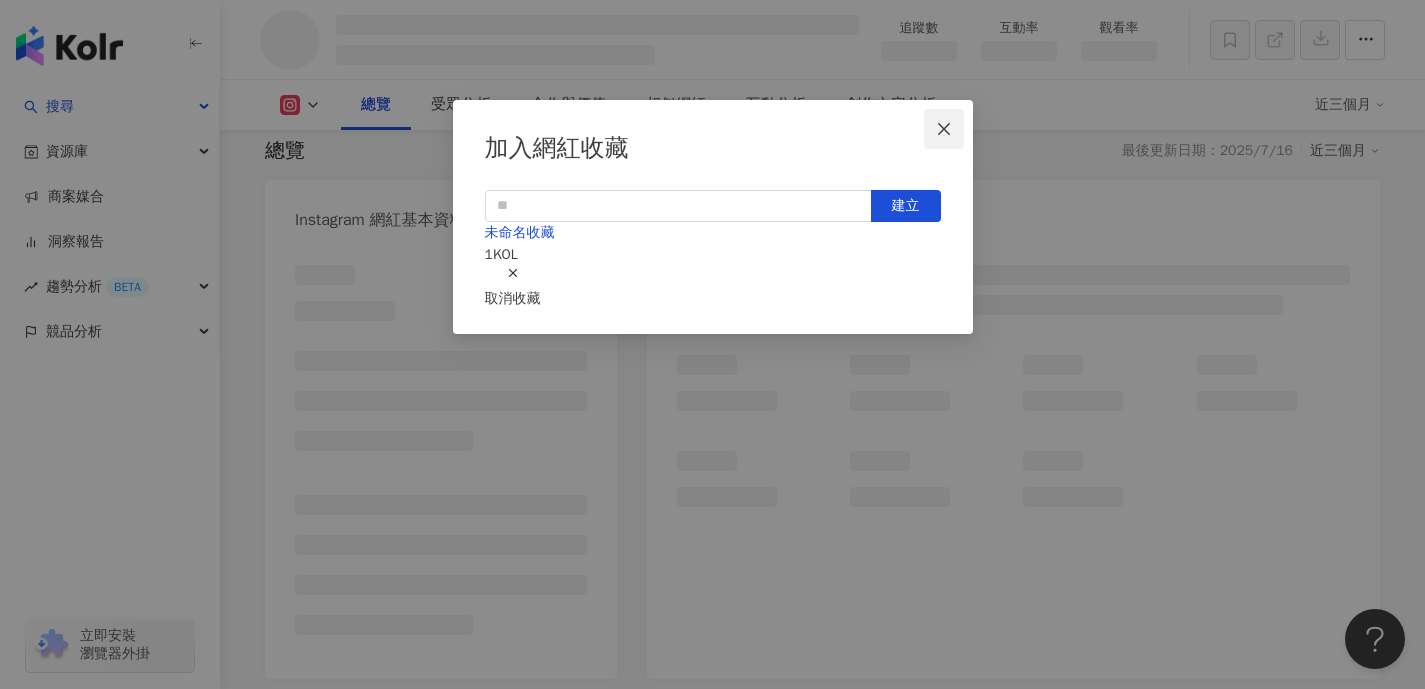 click 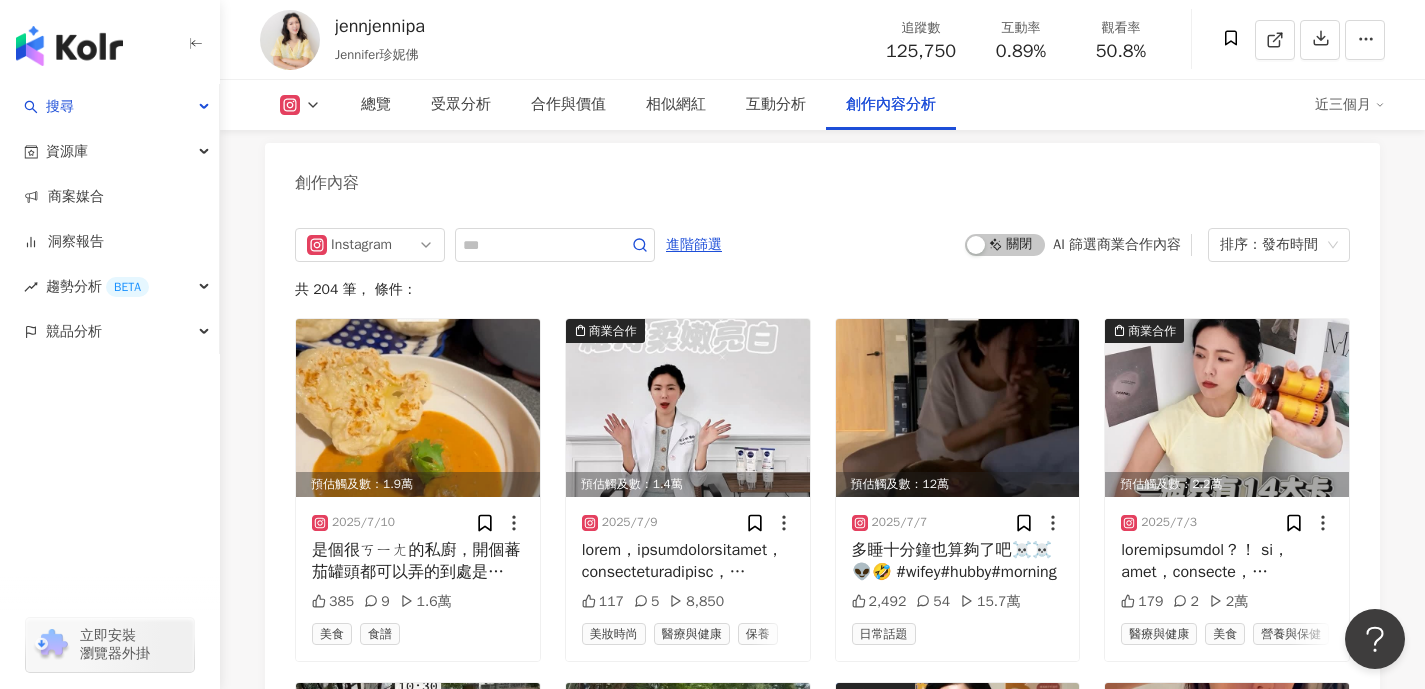 scroll, scrollTop: 6134, scrollLeft: 0, axis: vertical 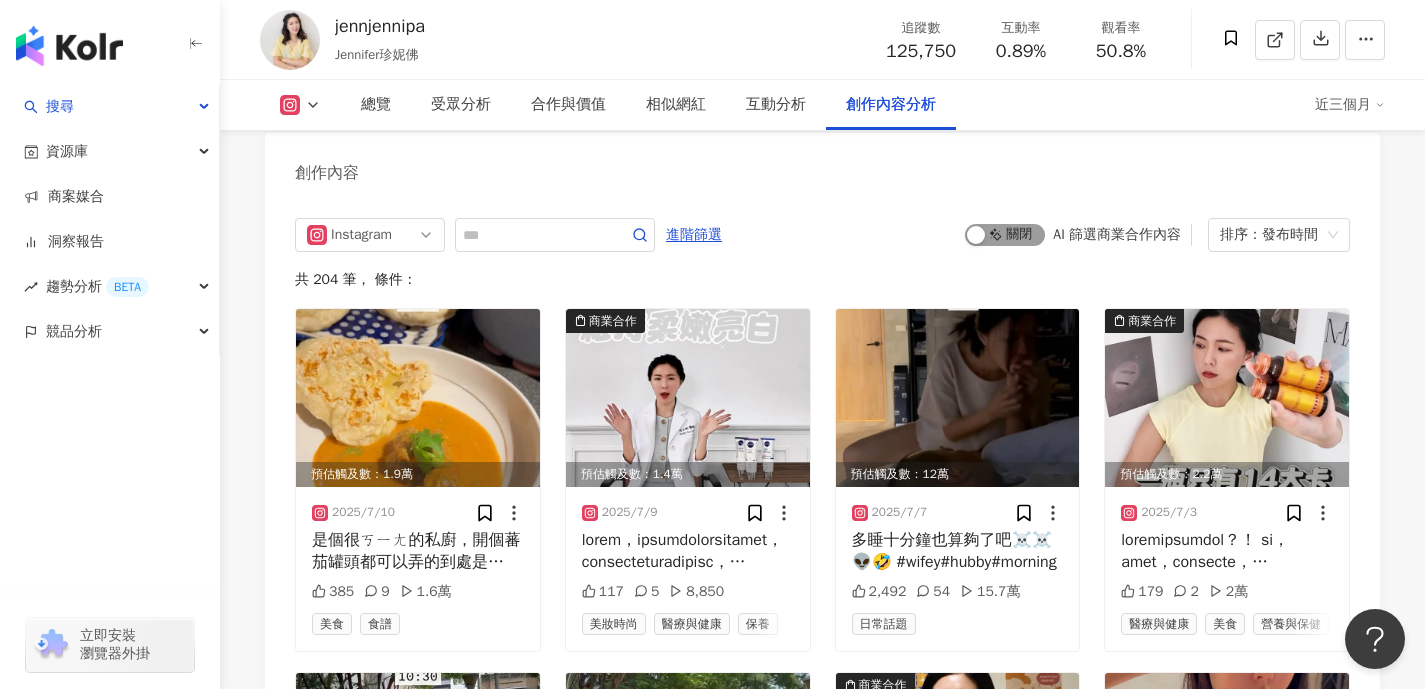 click on "啟動 關閉" at bounding box center [1005, 235] 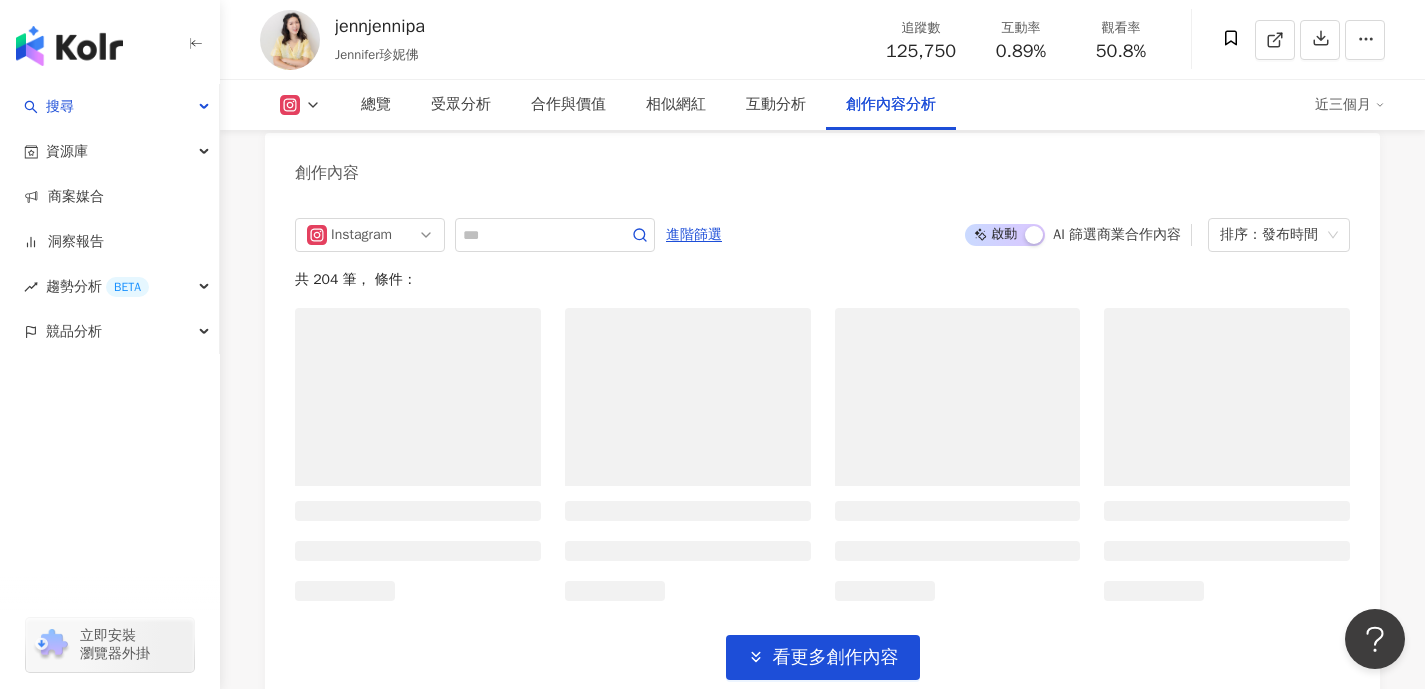 scroll, scrollTop: 6075, scrollLeft: 0, axis: vertical 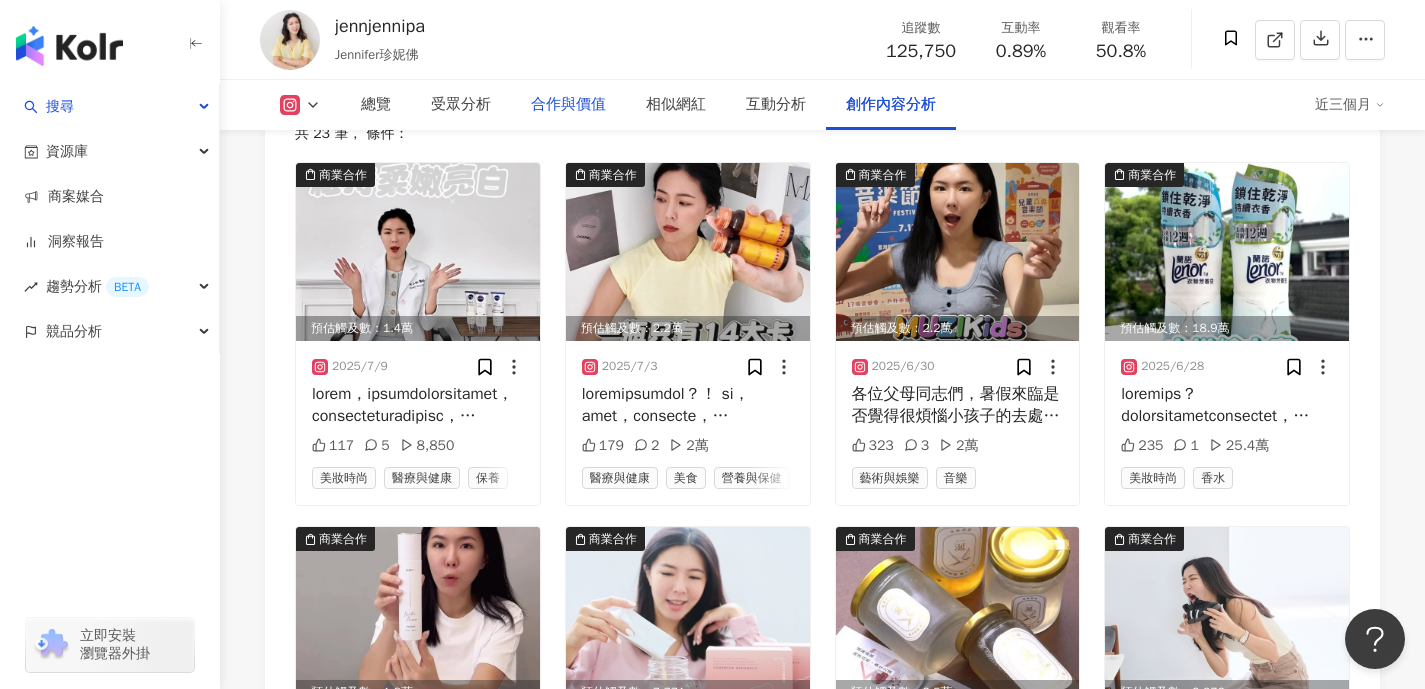 click on "合作與價值" at bounding box center (568, 105) 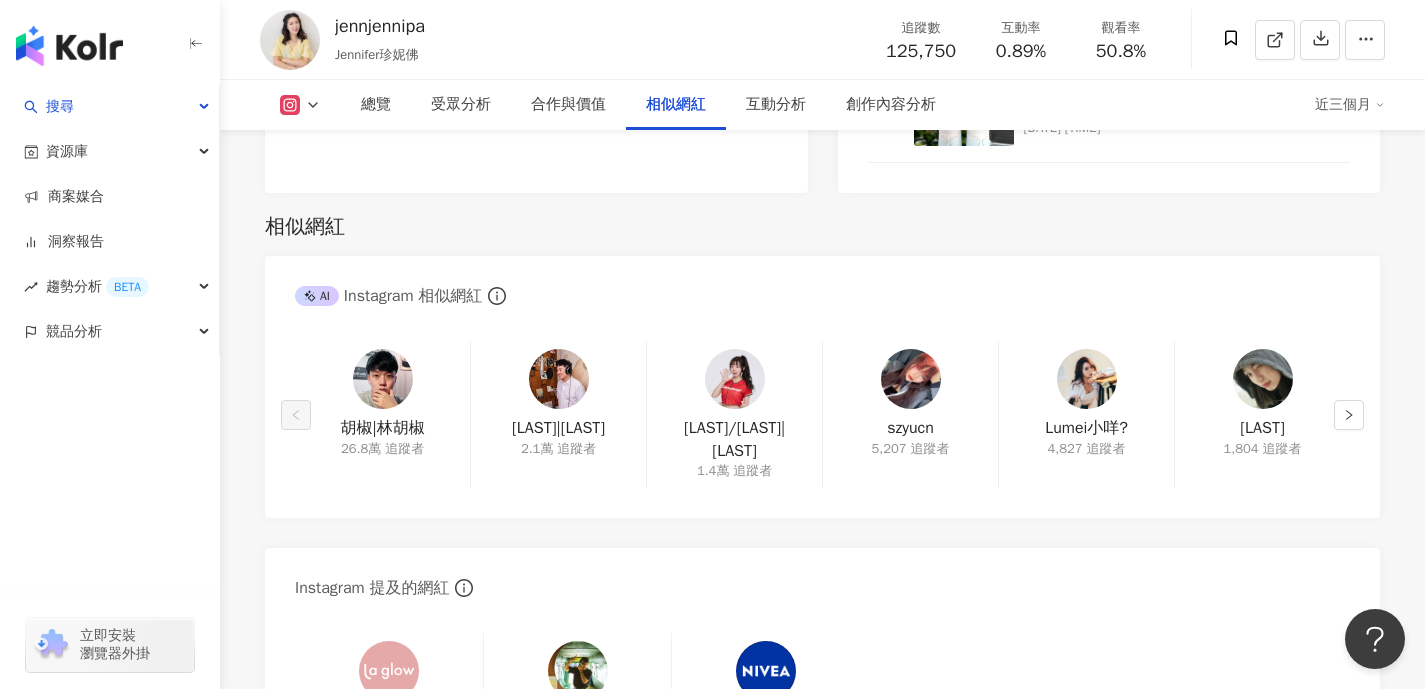scroll, scrollTop: 3391, scrollLeft: 0, axis: vertical 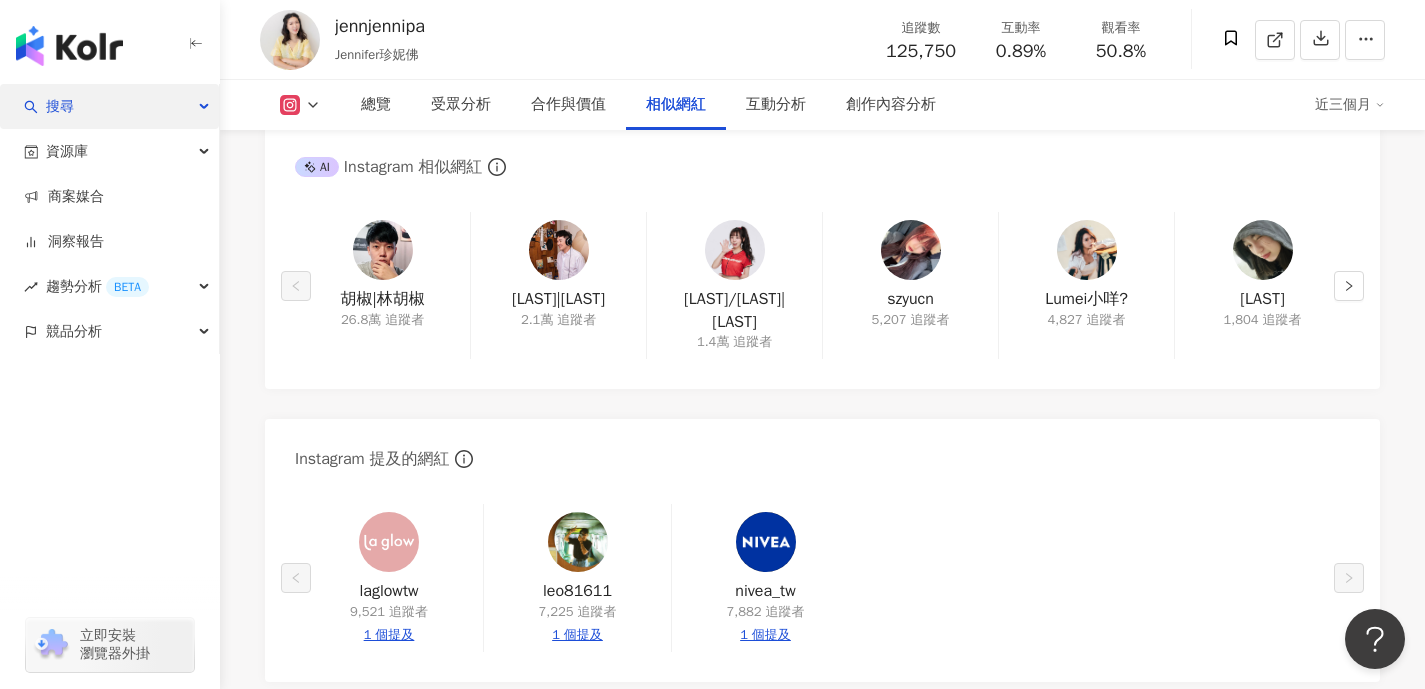 click on "搜尋" at bounding box center [109, 106] 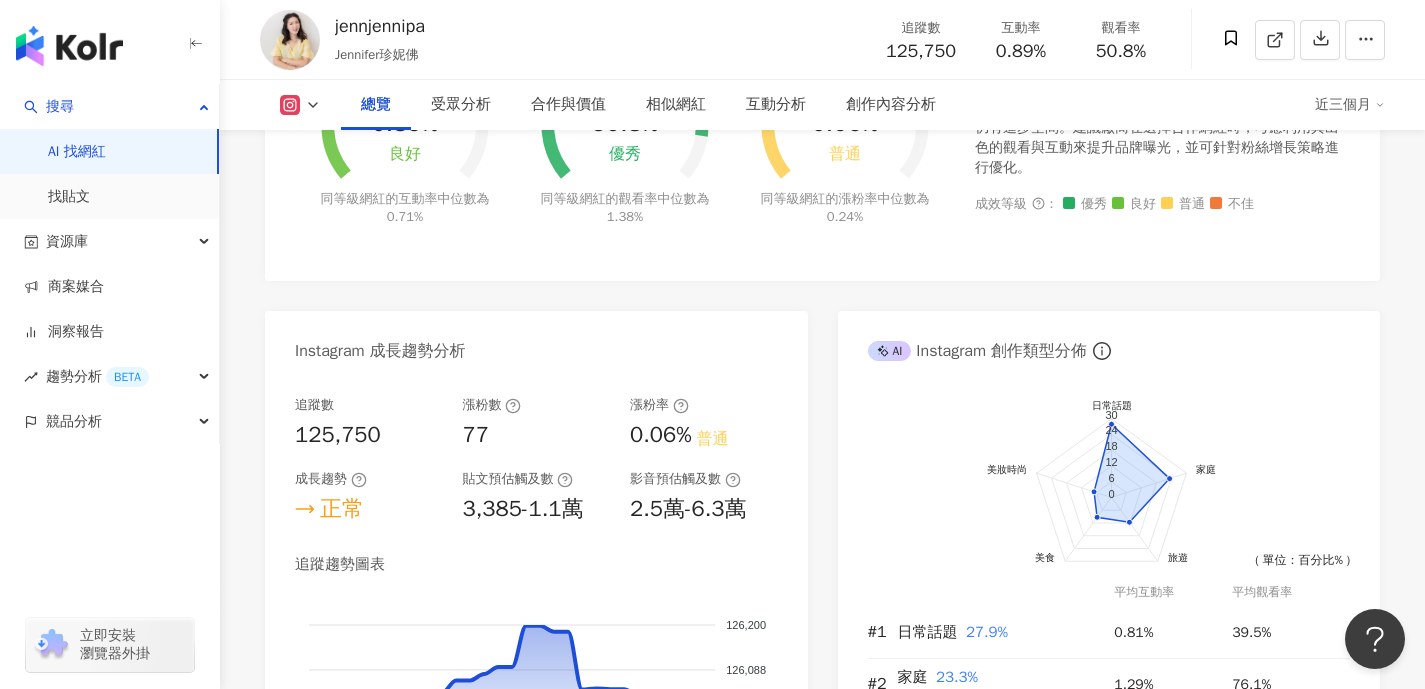 scroll, scrollTop: 0, scrollLeft: 0, axis: both 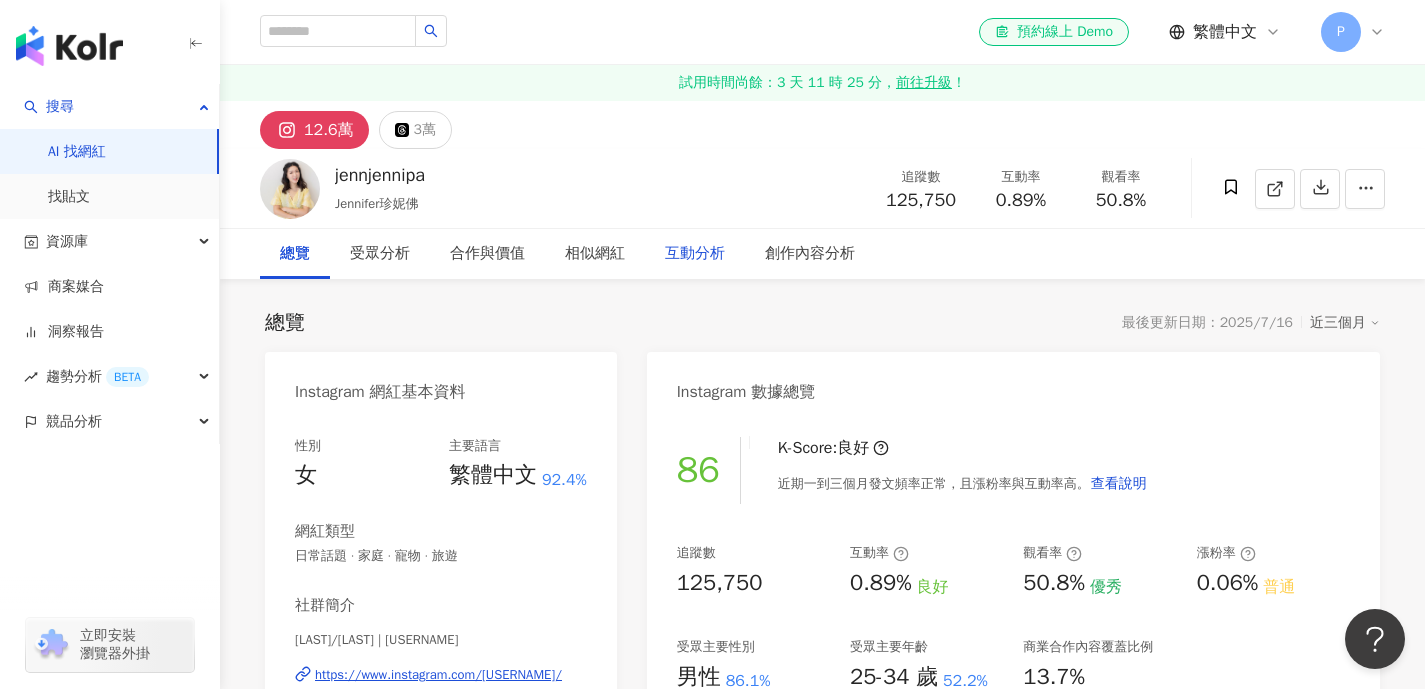 click on "互動分析" at bounding box center [695, 254] 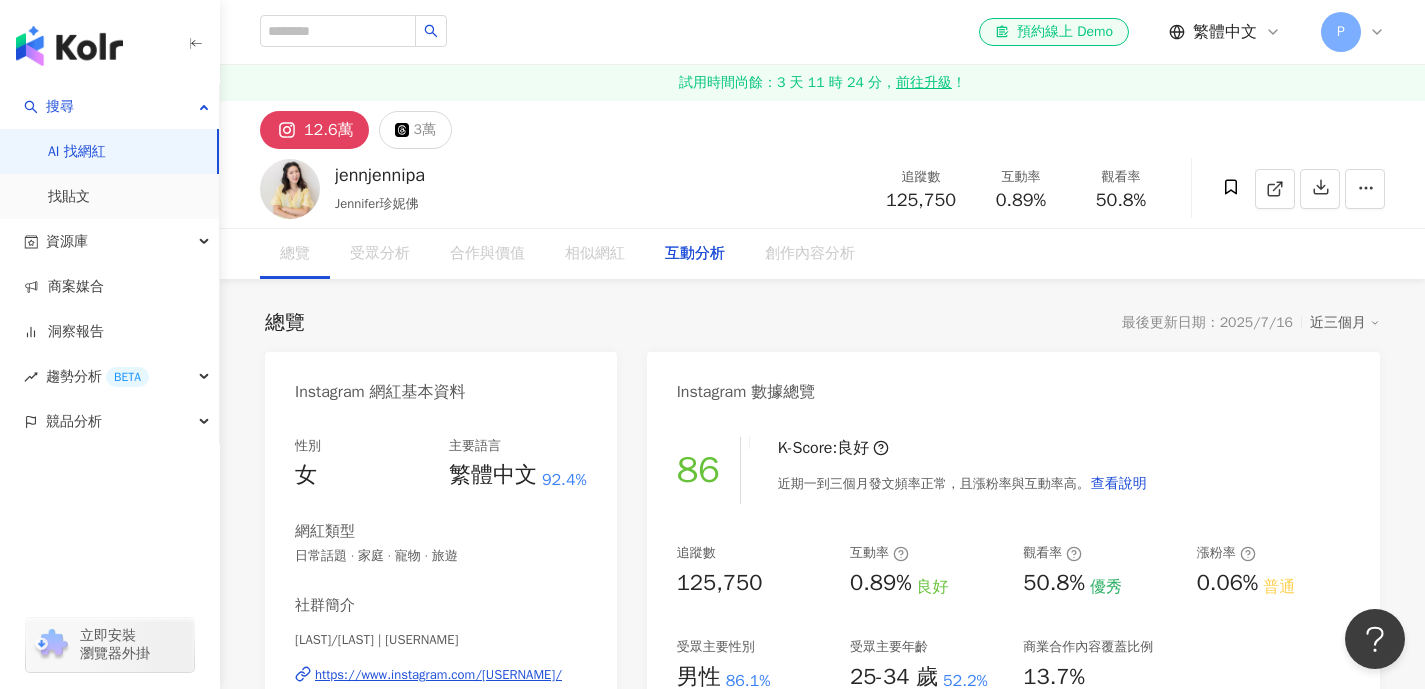 click on "Instagram 互動分析" at bounding box center [822, 4168] 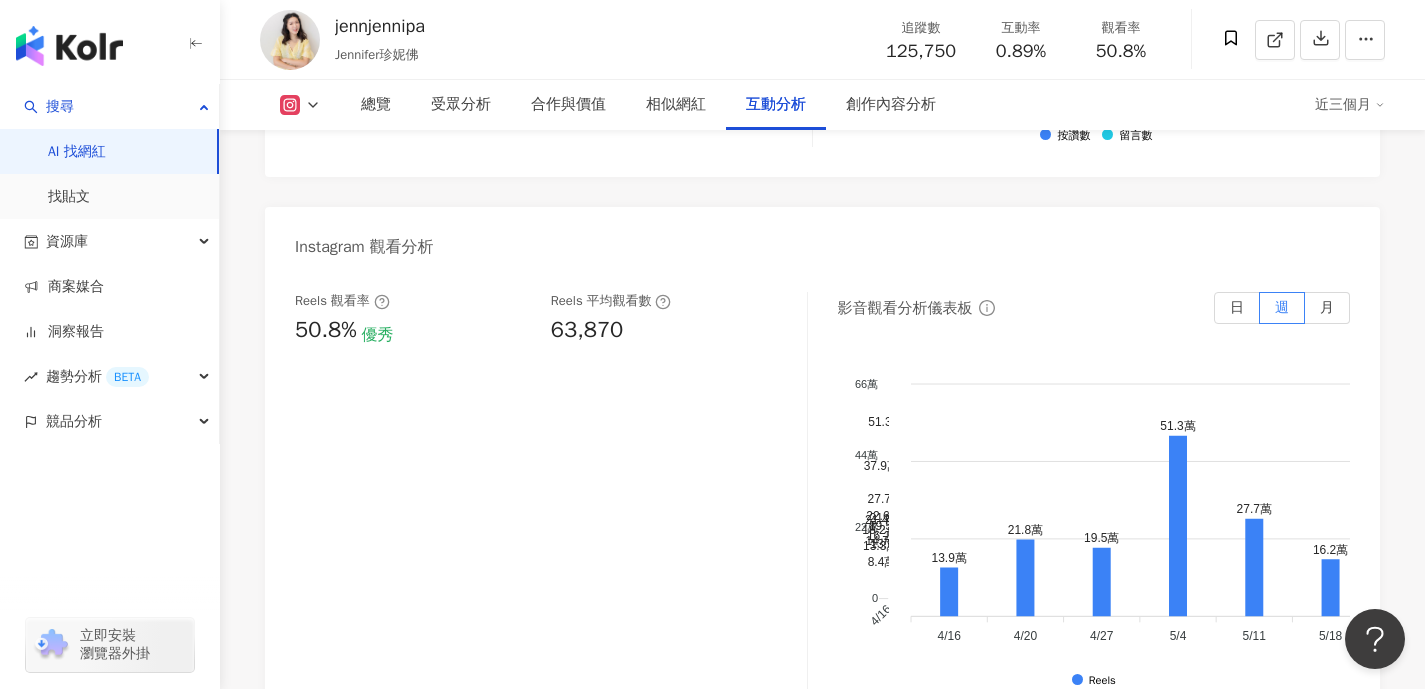 scroll, scrollTop: 4481, scrollLeft: 0, axis: vertical 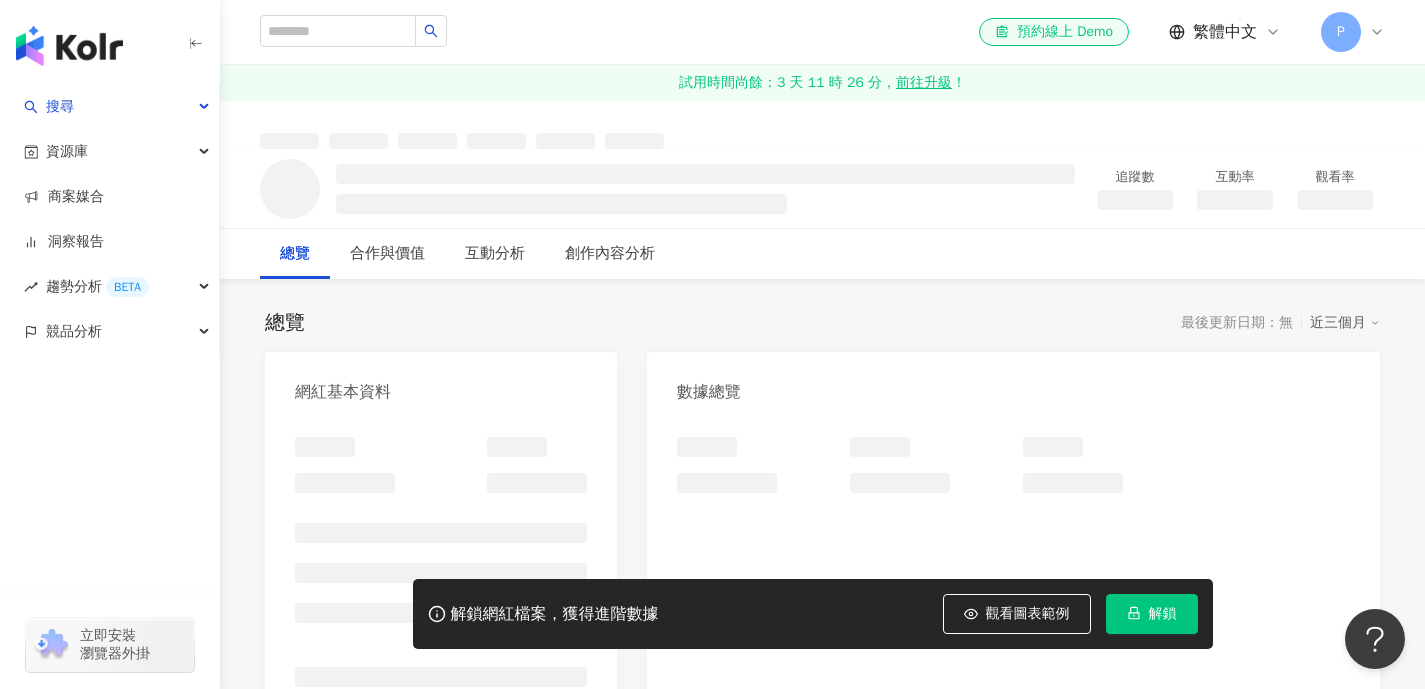 click on "解鎖" at bounding box center [1152, 614] 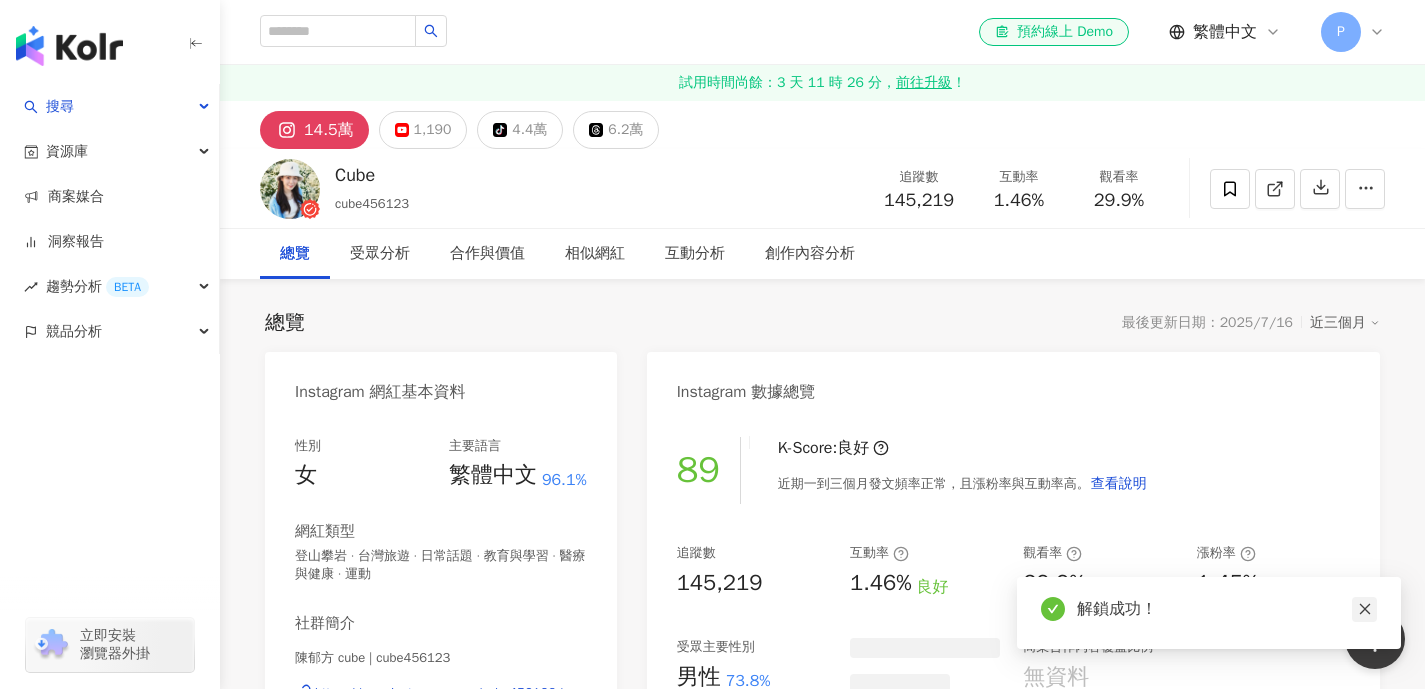 click 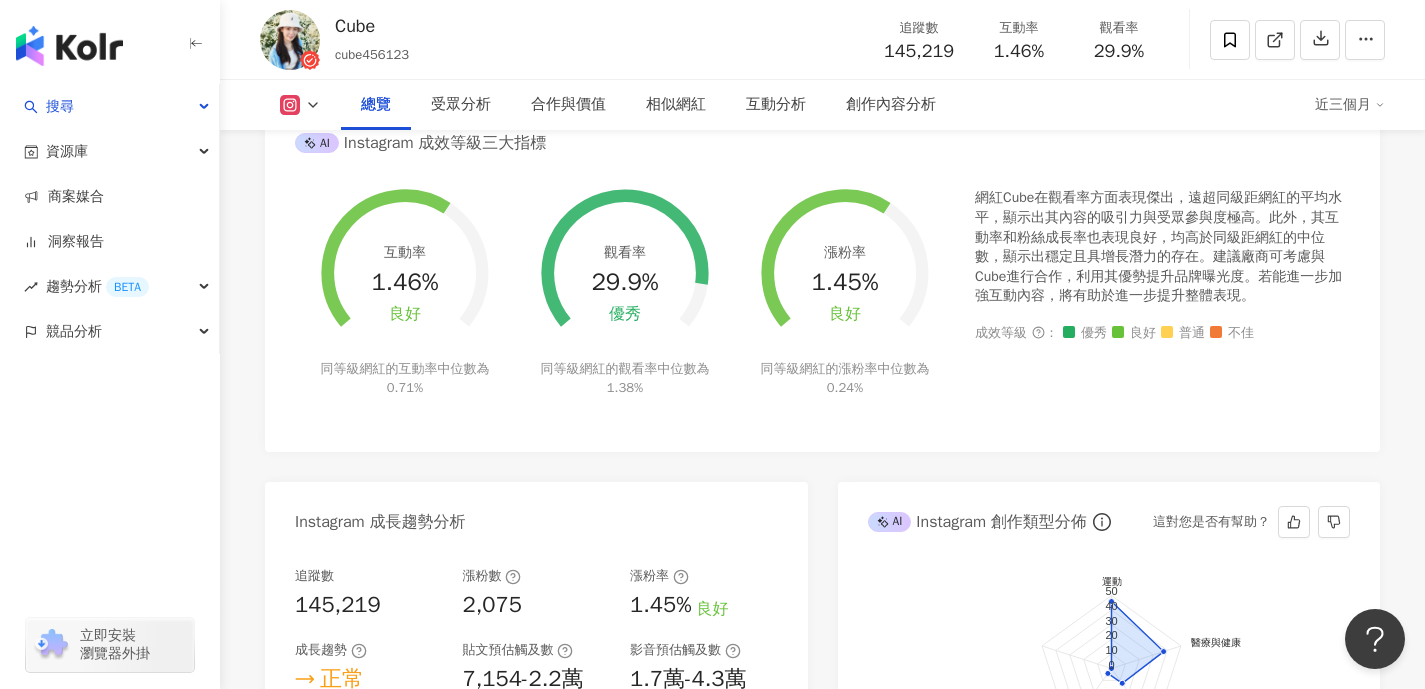 scroll, scrollTop: 815, scrollLeft: 0, axis: vertical 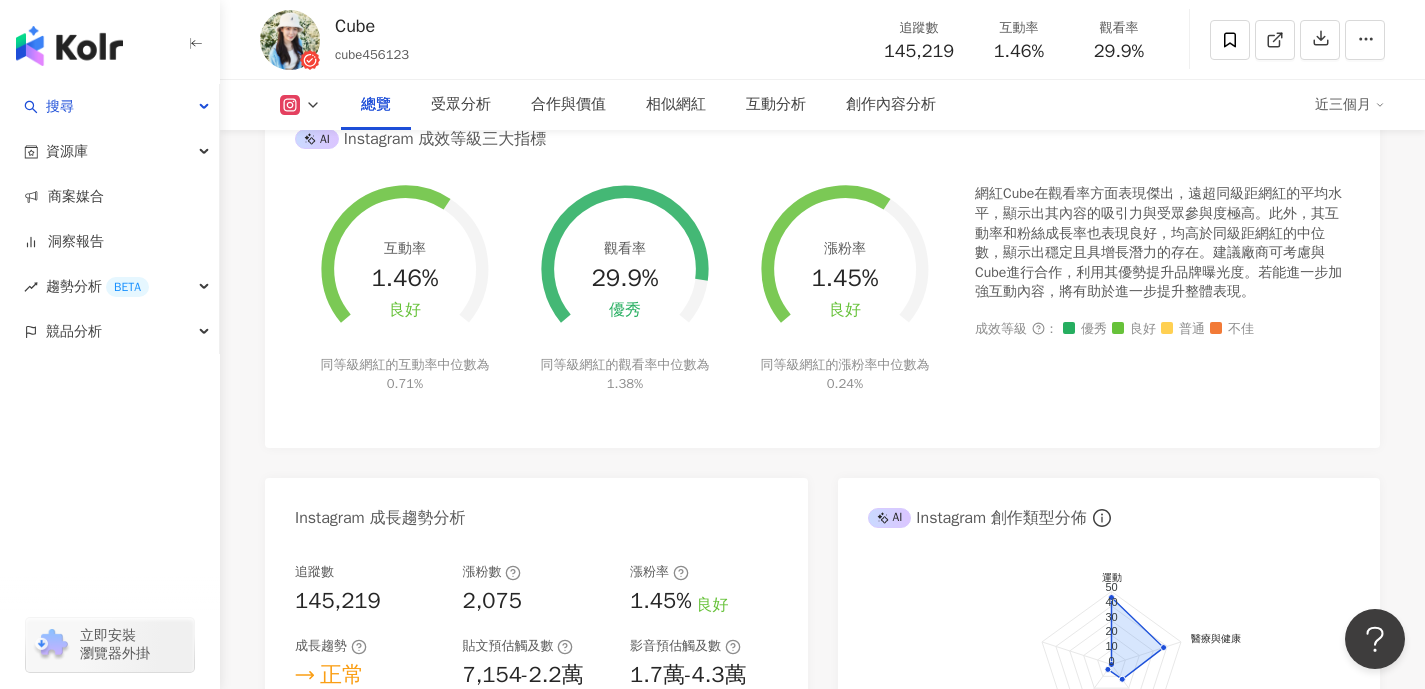 click on "Instagram 網紅基本資料 性別   女 主要語言   繁體中文 96.1% 網紅類型 登山攀岩 · 台灣旅遊 · 日常話題 · 教育與學習 · 醫療與健康 · 運動 社群簡介 陳郁方 cube | cube456123 https://www.instagram.com/cube456123/ 胸腔個案管理師｜呼吸治療師｜健康促進推廣者
台師大衛教所/長庚呼治
✨提供一個您最信任的健康平台
Cube的插畫平台/醫起來開槓:@holistic.0814 看更多 Instagram 數據總覽 89 K-Score :   良好 近期一到三個月發文頻率正常，且漲粉率與互動率高。 查看說明 追蹤數   145,219 互動率   1.46% 良好 觀看率   29.9% 優秀 漲粉率   1.45% 良好 受眾主要性別   男性 73.8% 受眾主要年齡   25-34 歲 50.2% 商業合作內容覆蓋比例   無資料 AI Instagram 成效等級三大指標 互動率 1.46% 良好 同等級網紅的互動率中位數為  0.71% 觀看率 29.9% 優秀 同等級網紅的觀看率中位數為  1.38% 漲粉率 1.45% 良好 0.24% 成效等級 ：" at bounding box center [822, 307] 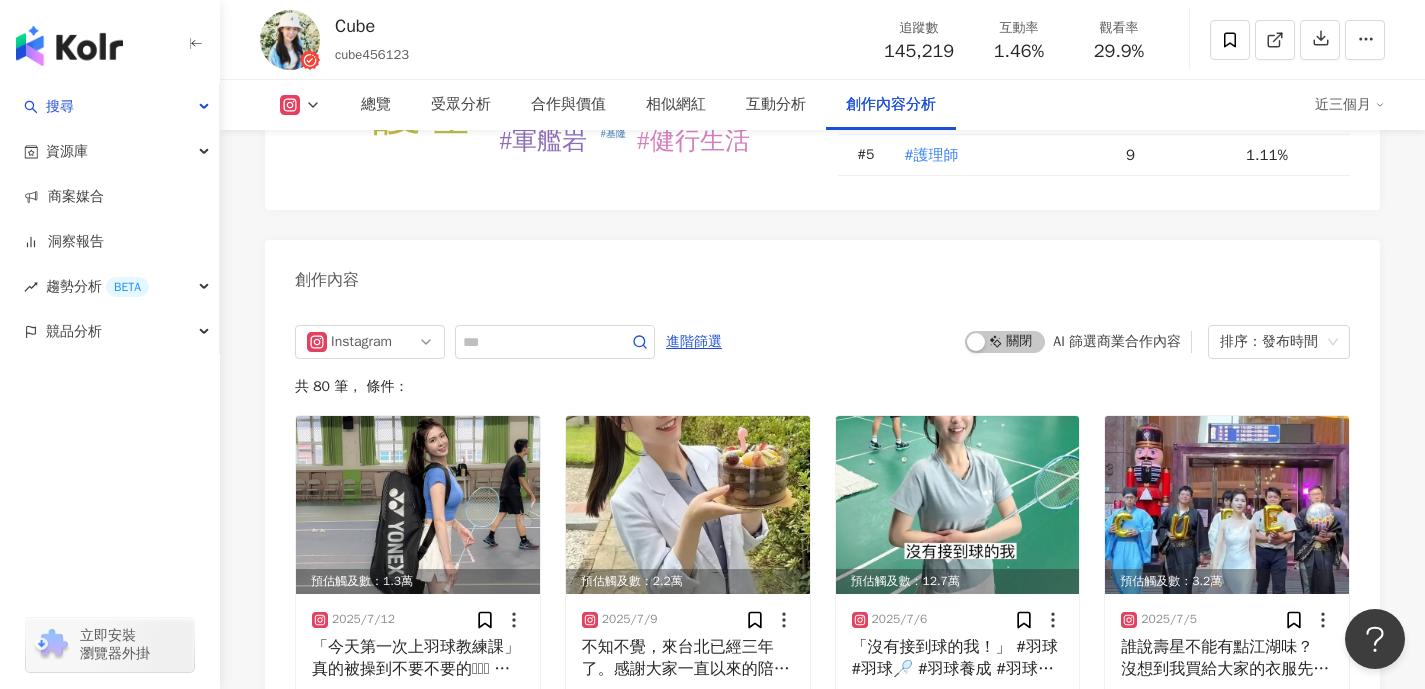 scroll, scrollTop: 6142, scrollLeft: 0, axis: vertical 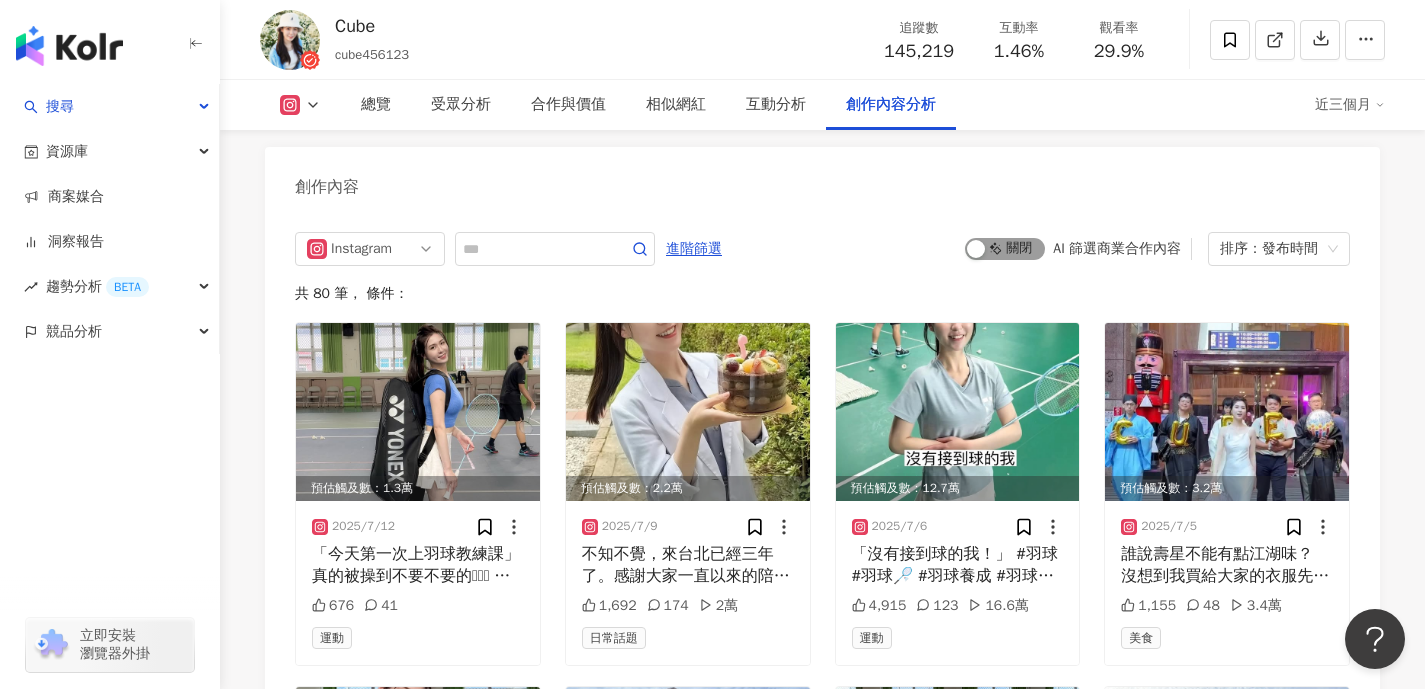 click on "啟動 關閉" at bounding box center [1005, 249] 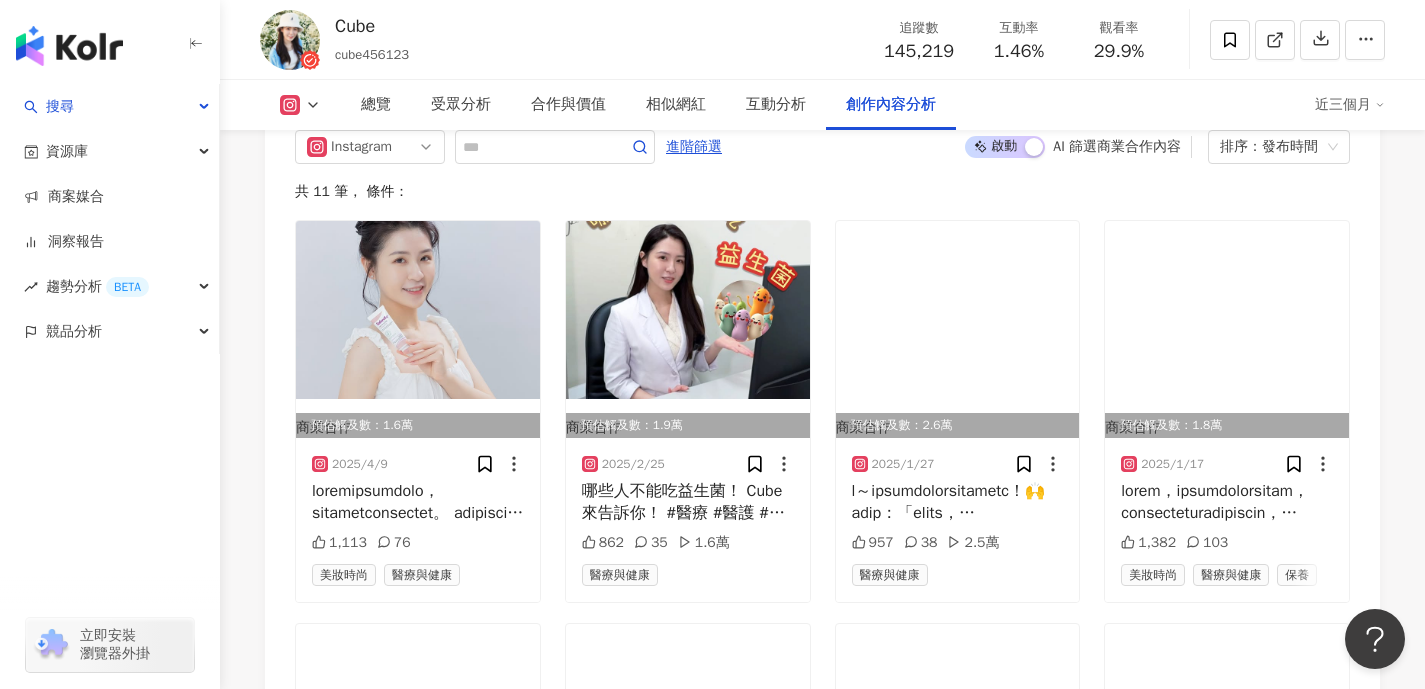 scroll, scrollTop: 6156, scrollLeft: 0, axis: vertical 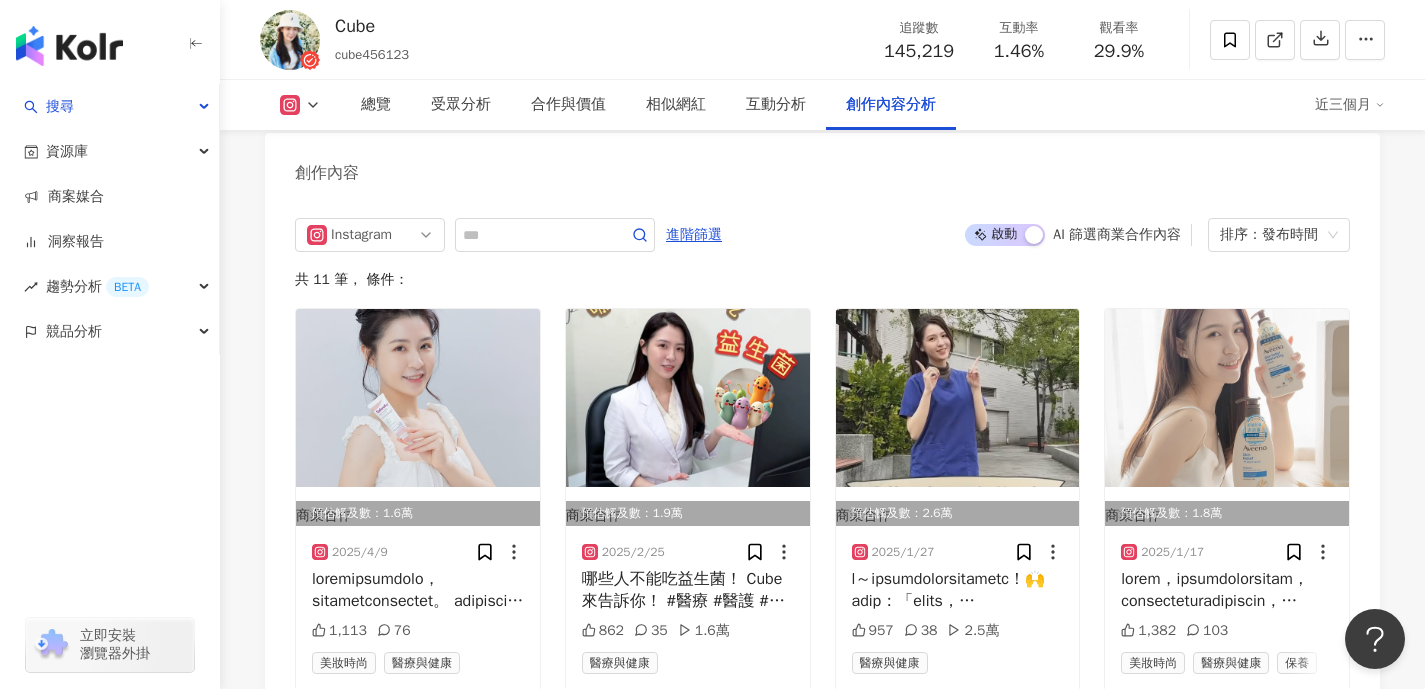 click at bounding box center [1034, 235] 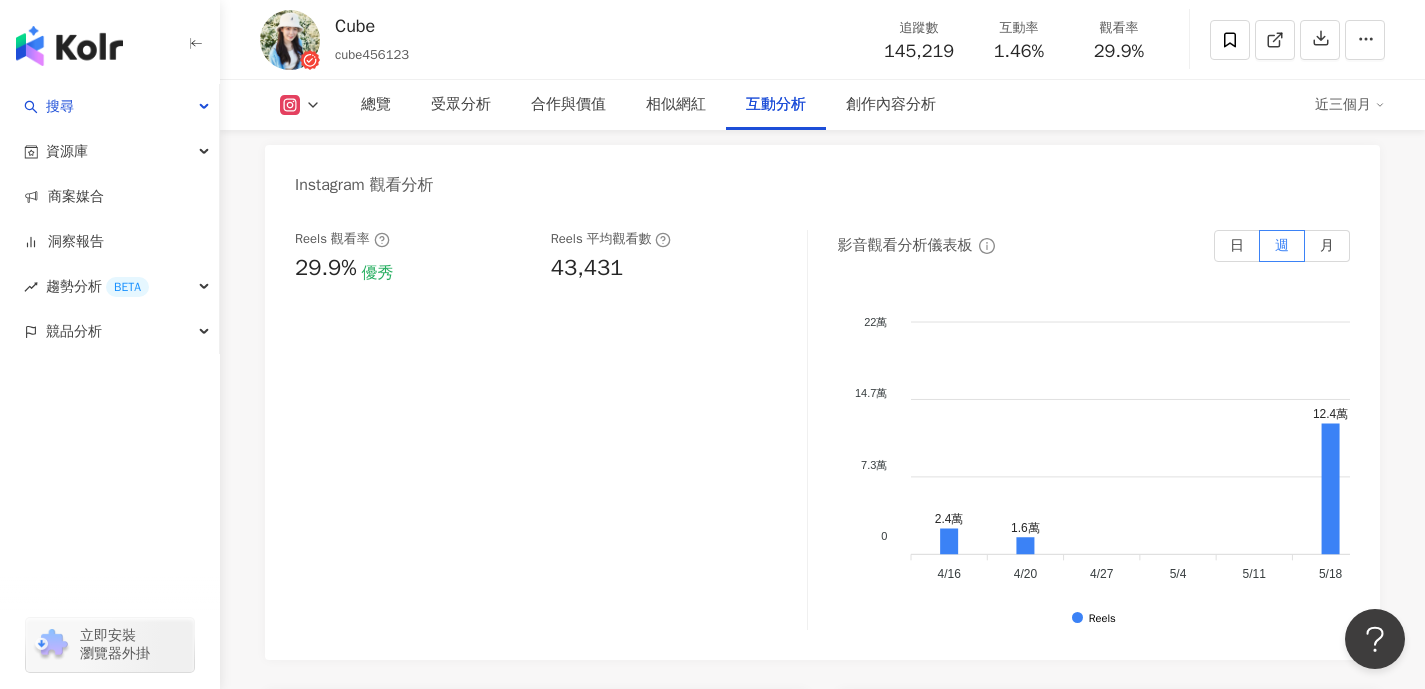 scroll, scrollTop: 4569, scrollLeft: 0, axis: vertical 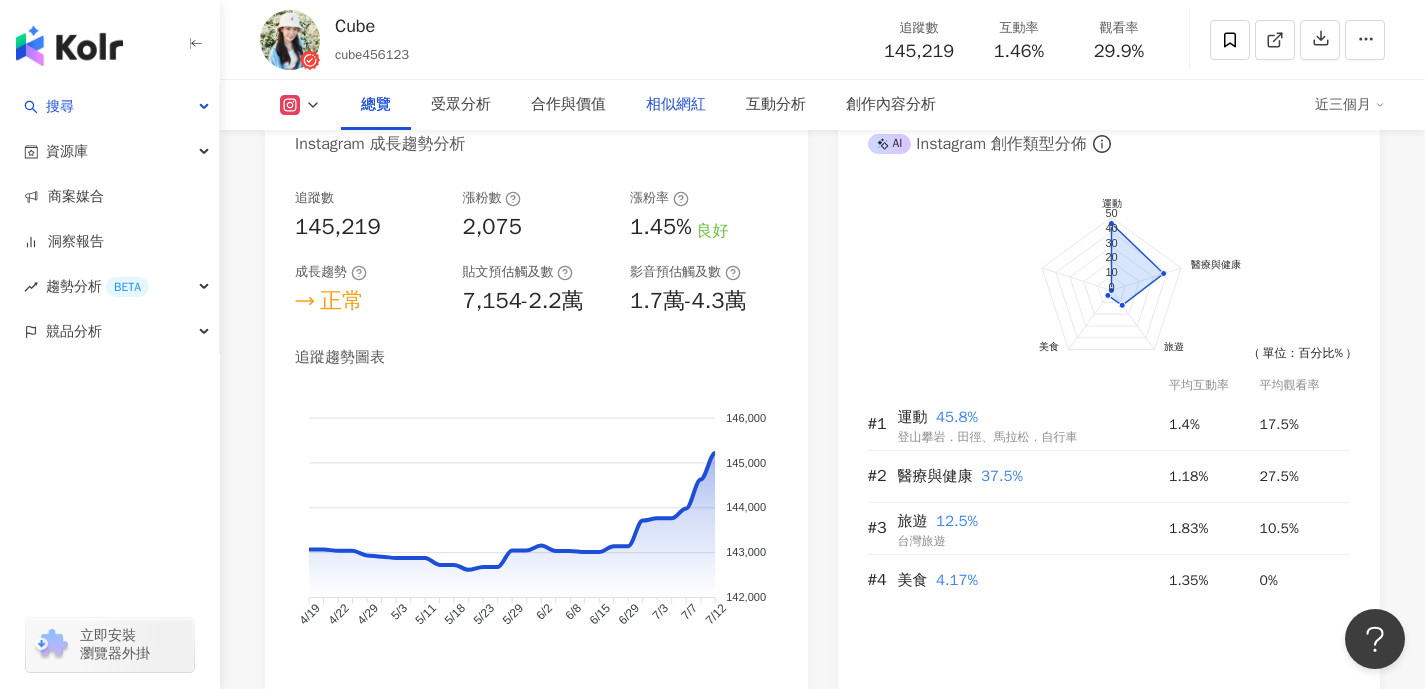 click on "相似網紅" at bounding box center (676, 105) 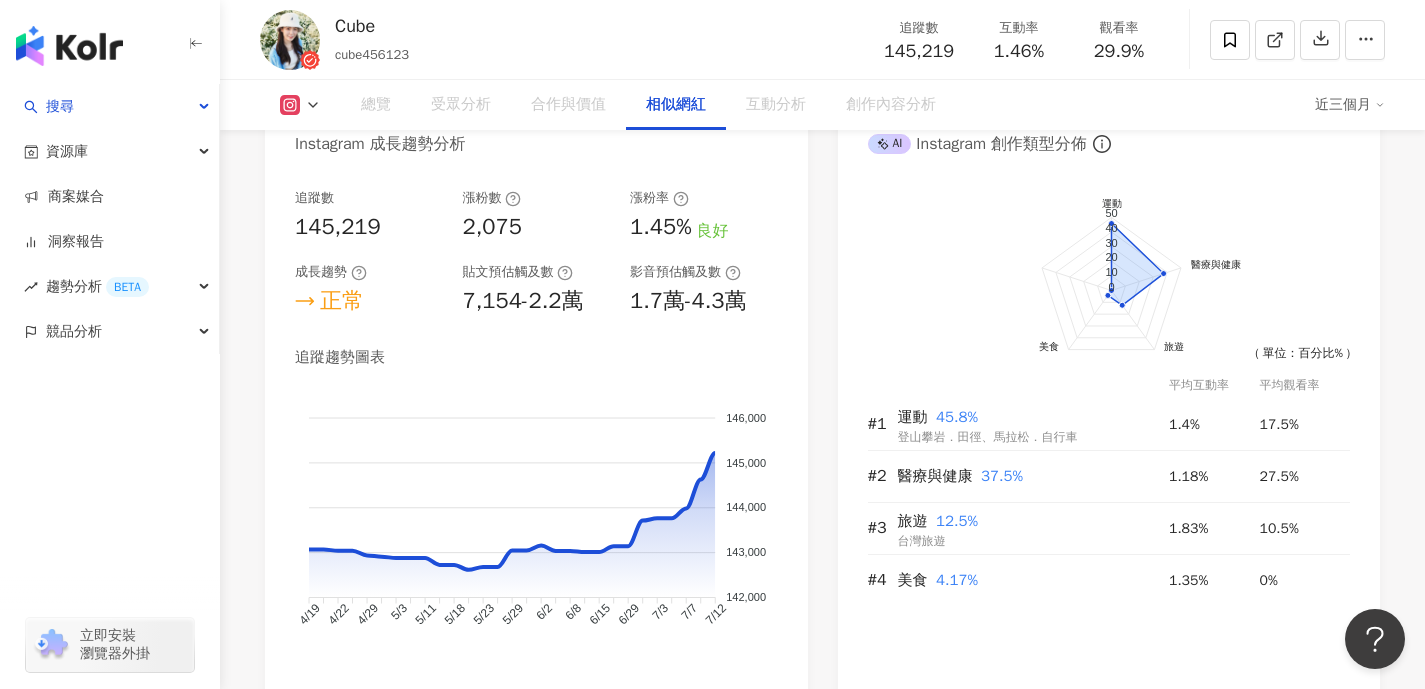 scroll, scrollTop: 3294, scrollLeft: 0, axis: vertical 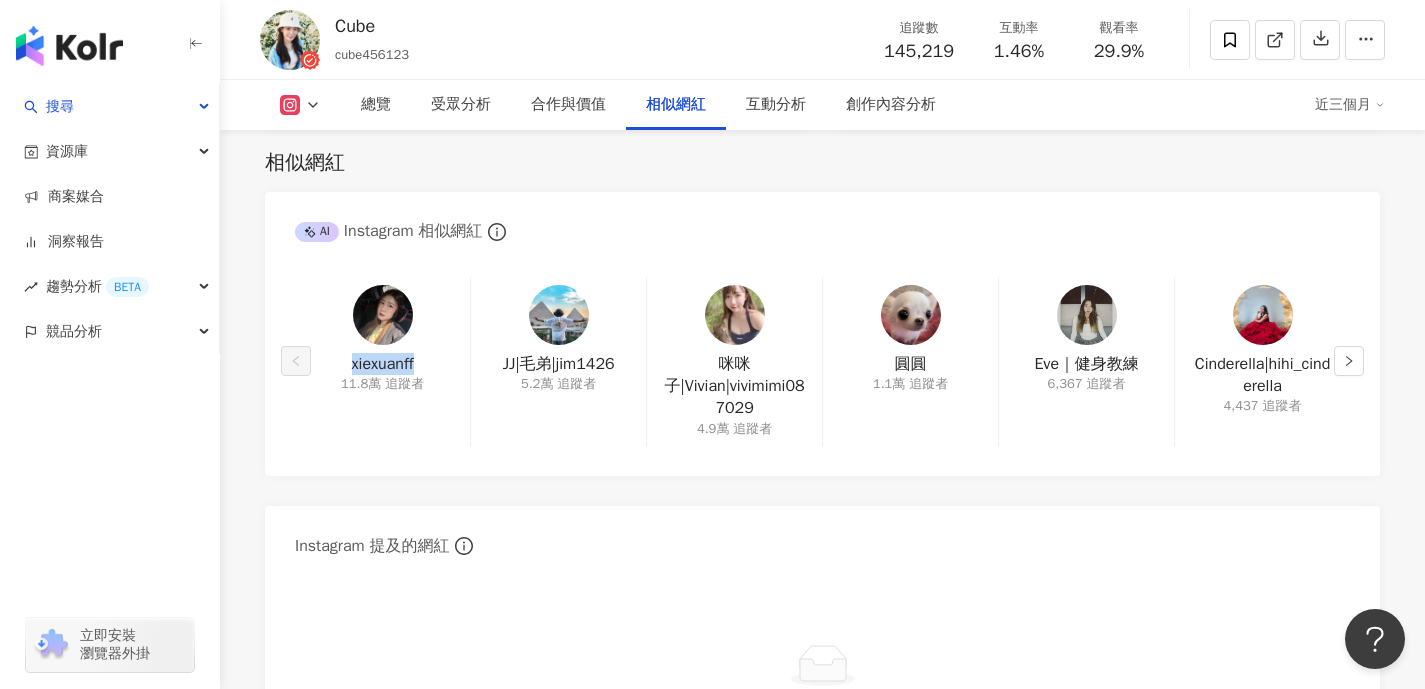 click on "AI Instagram 相似網紅 xiexuanff 11.8萬 追蹤者 JJ|毛弟|jim1426 5.2萬 追蹤者 咪咪子|Vivian|vivimimi087029 4.9萬 追蹤者 圓圓 1.1萬 追蹤者 Eve｜健身教練 6,367 追蹤者 Cinderella|hihi_cinderella 4,437 追蹤者 Instagram 提及的網紅 無資料" at bounding box center (822, 496) 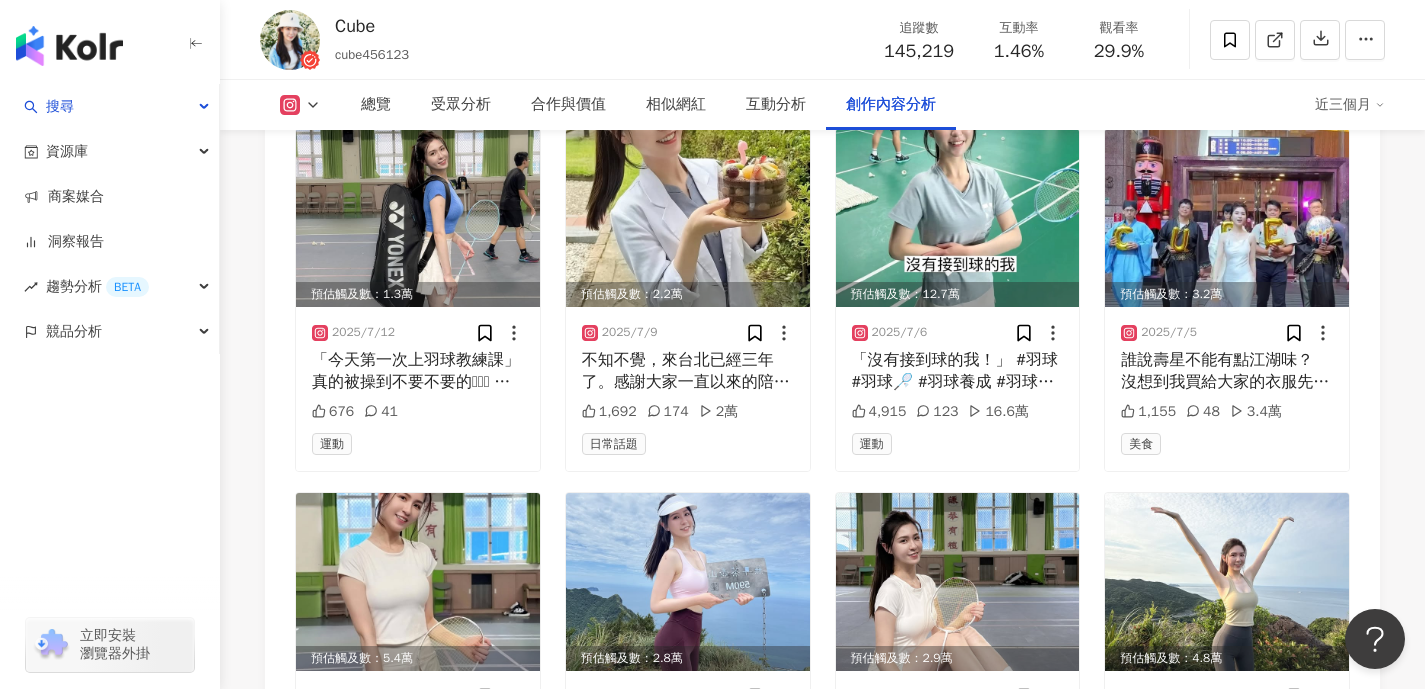 scroll, scrollTop: 6338, scrollLeft: 0, axis: vertical 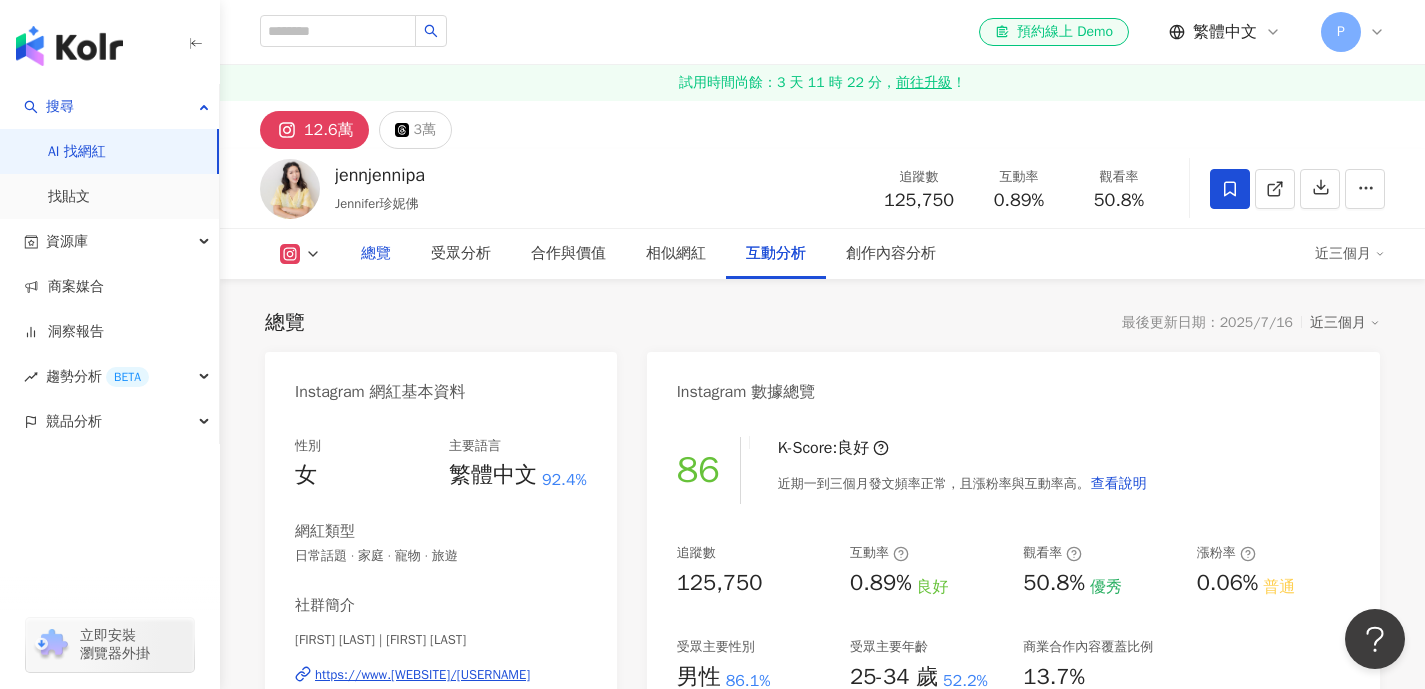 click on "總覽" at bounding box center (376, 254) 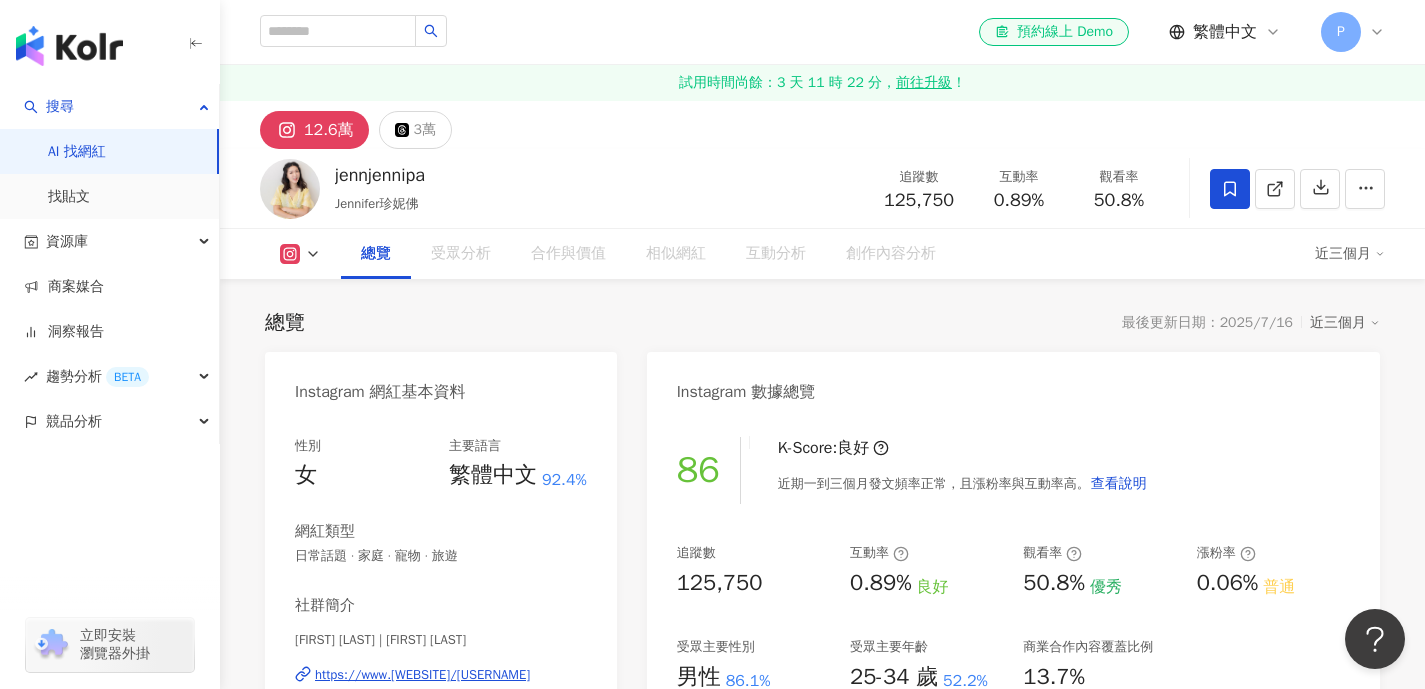 scroll, scrollTop: 159, scrollLeft: 0, axis: vertical 